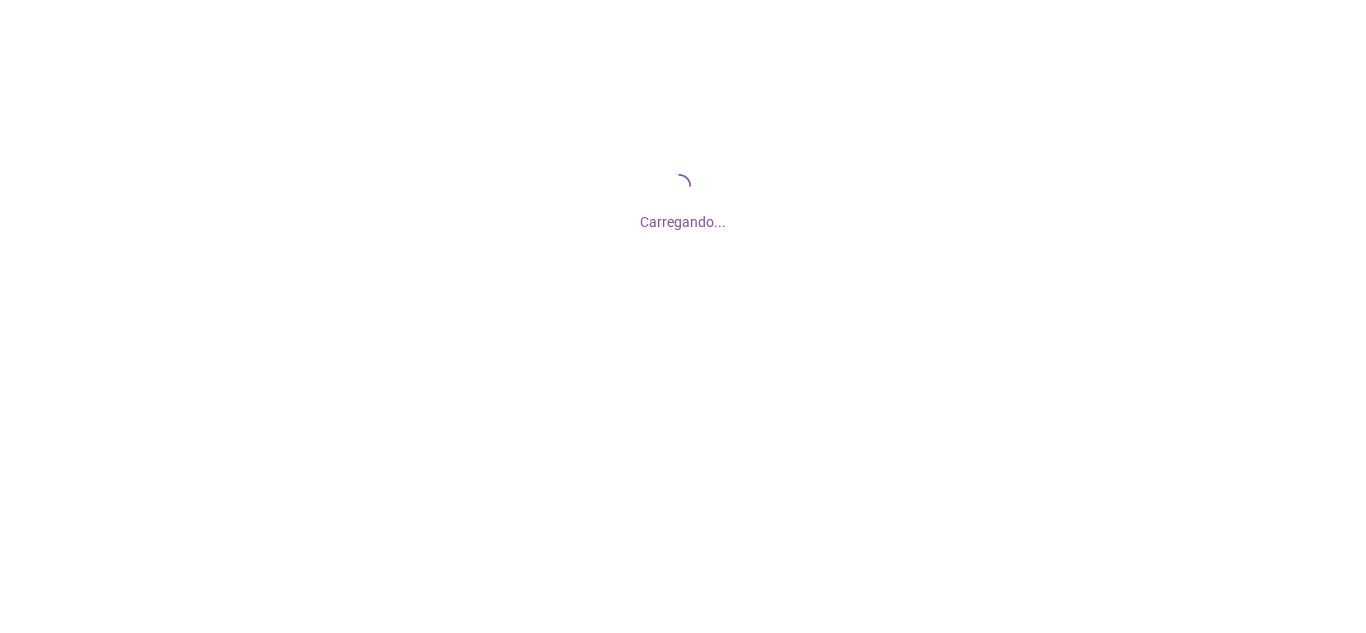 scroll, scrollTop: 0, scrollLeft: 0, axis: both 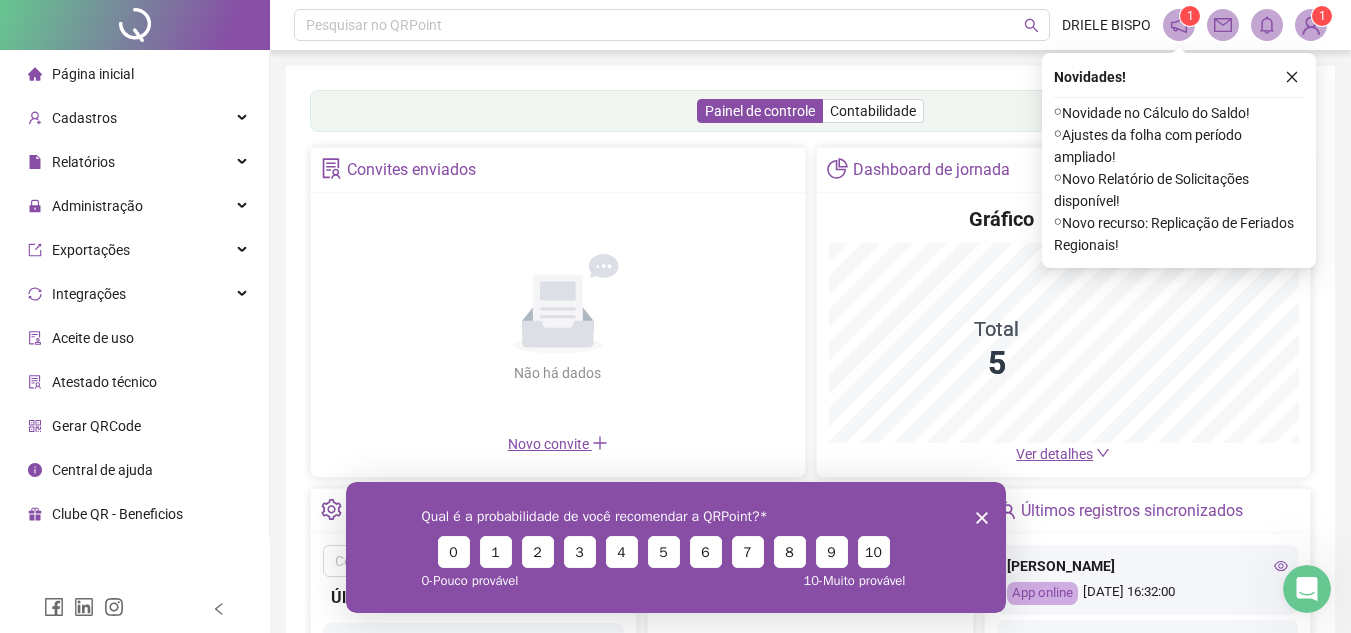 click 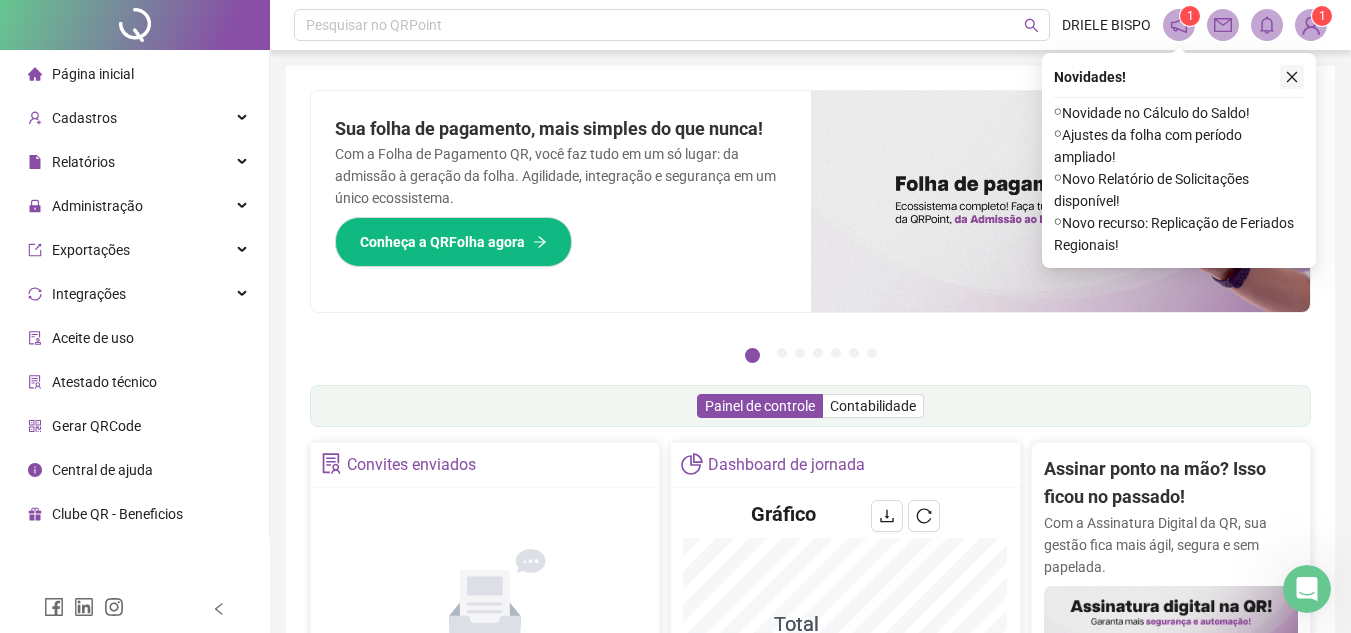 click 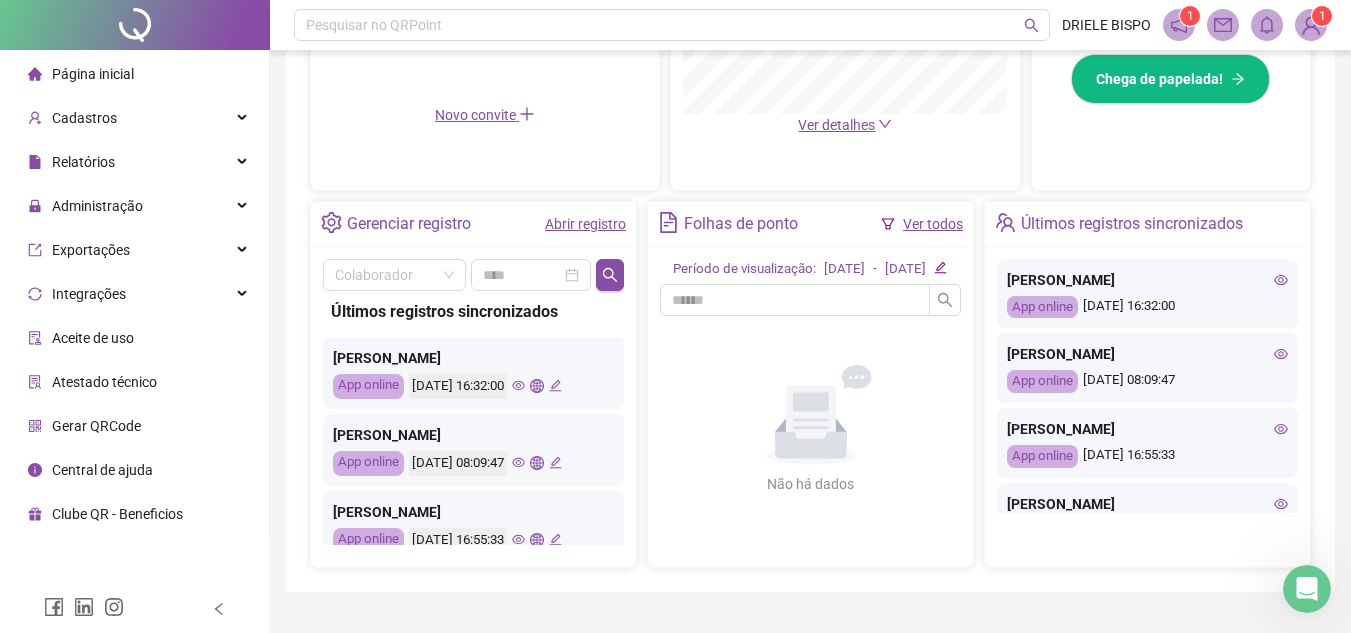 scroll, scrollTop: 679, scrollLeft: 0, axis: vertical 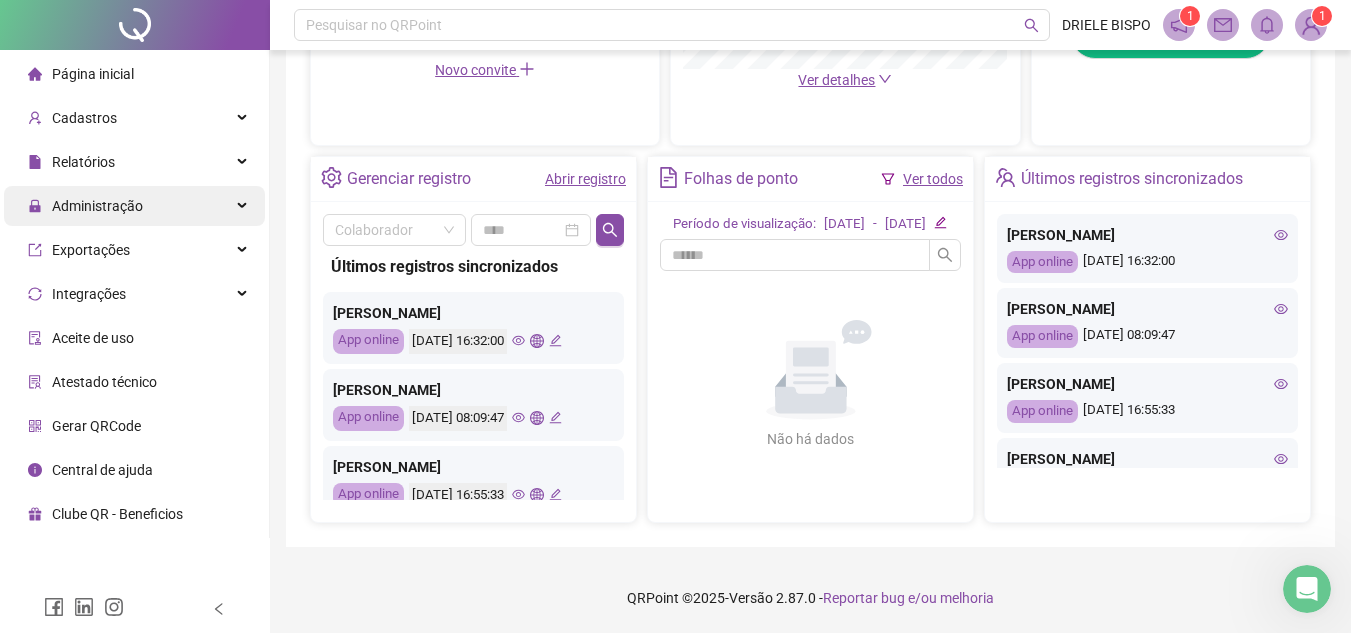 click on "Administração" at bounding box center [97, 206] 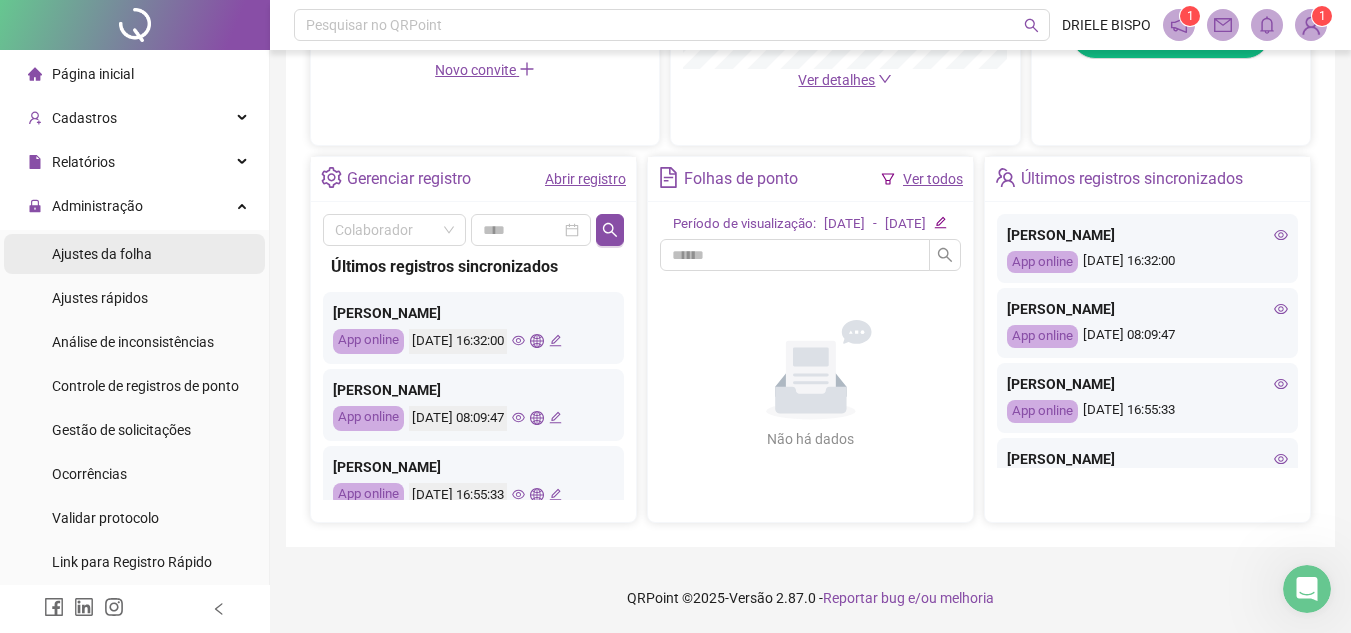 click on "Ajustes da folha" at bounding box center [102, 254] 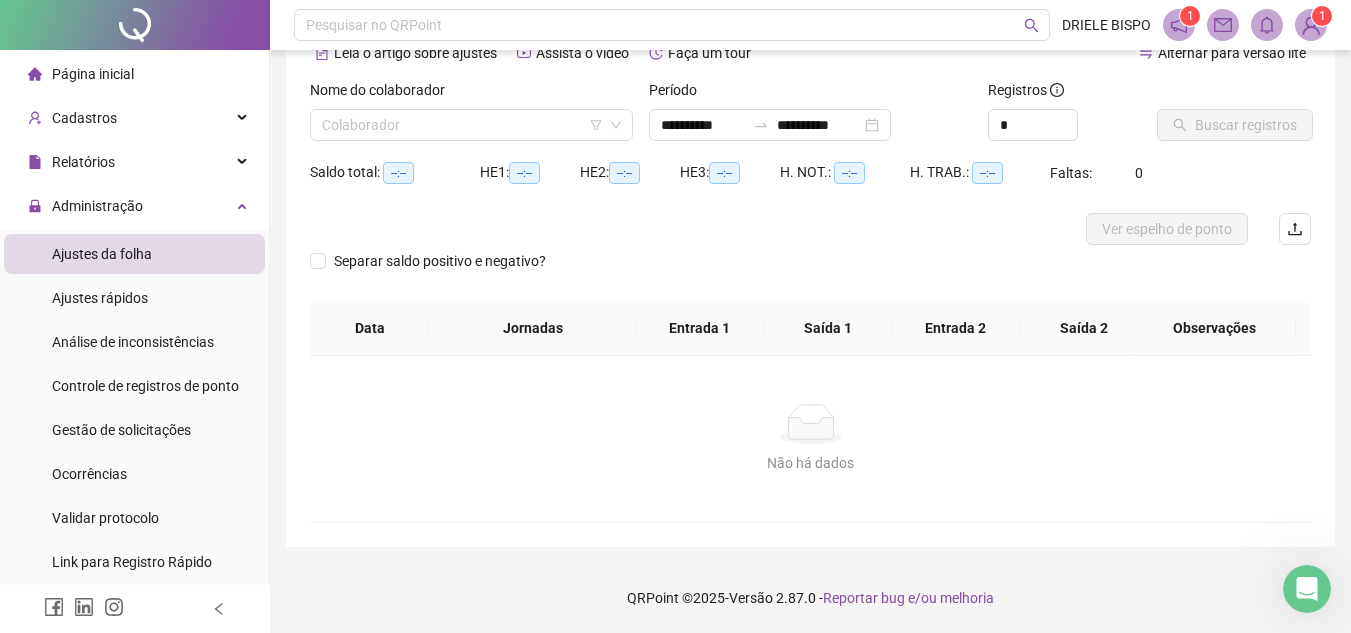 scroll, scrollTop: 105, scrollLeft: 0, axis: vertical 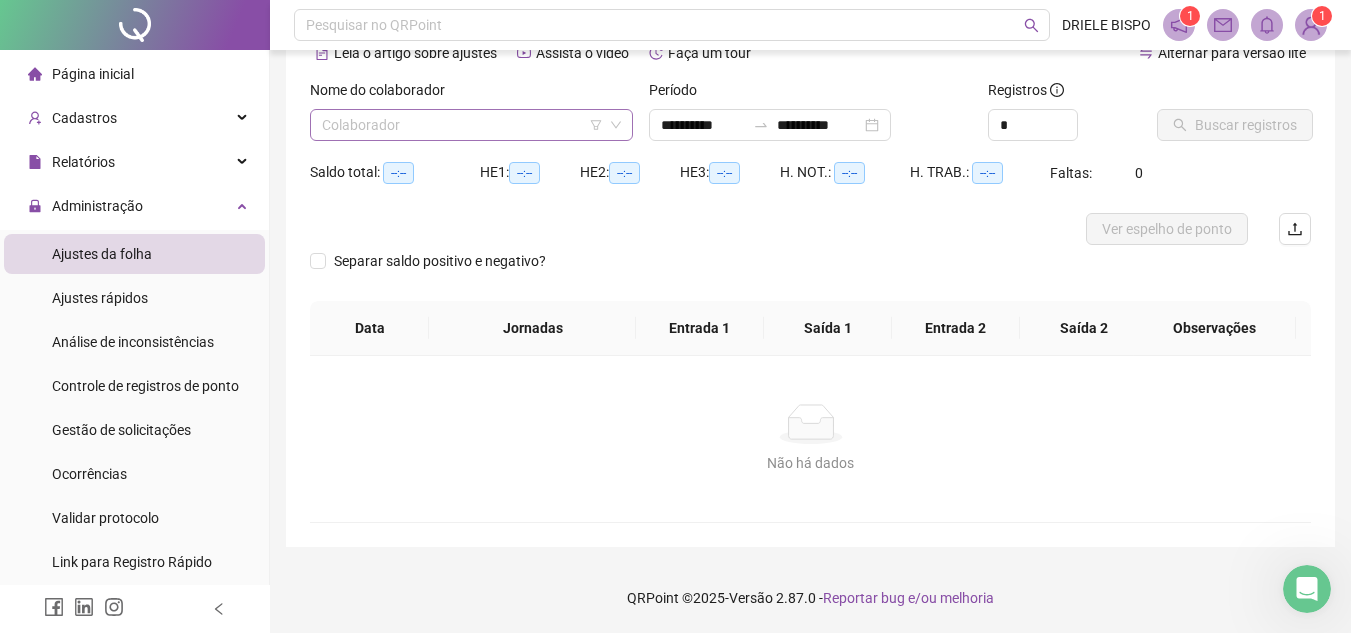 click at bounding box center (465, 125) 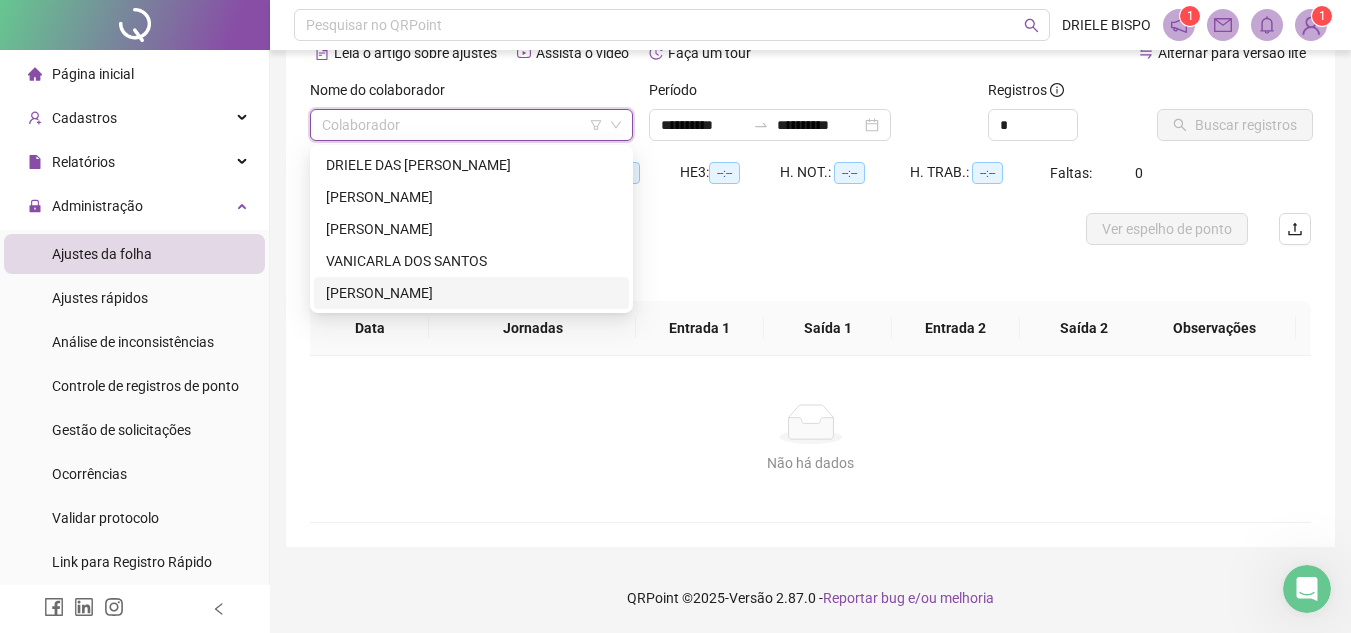 click on "WENDSON DA SILVA PEREIRA" at bounding box center (471, 293) 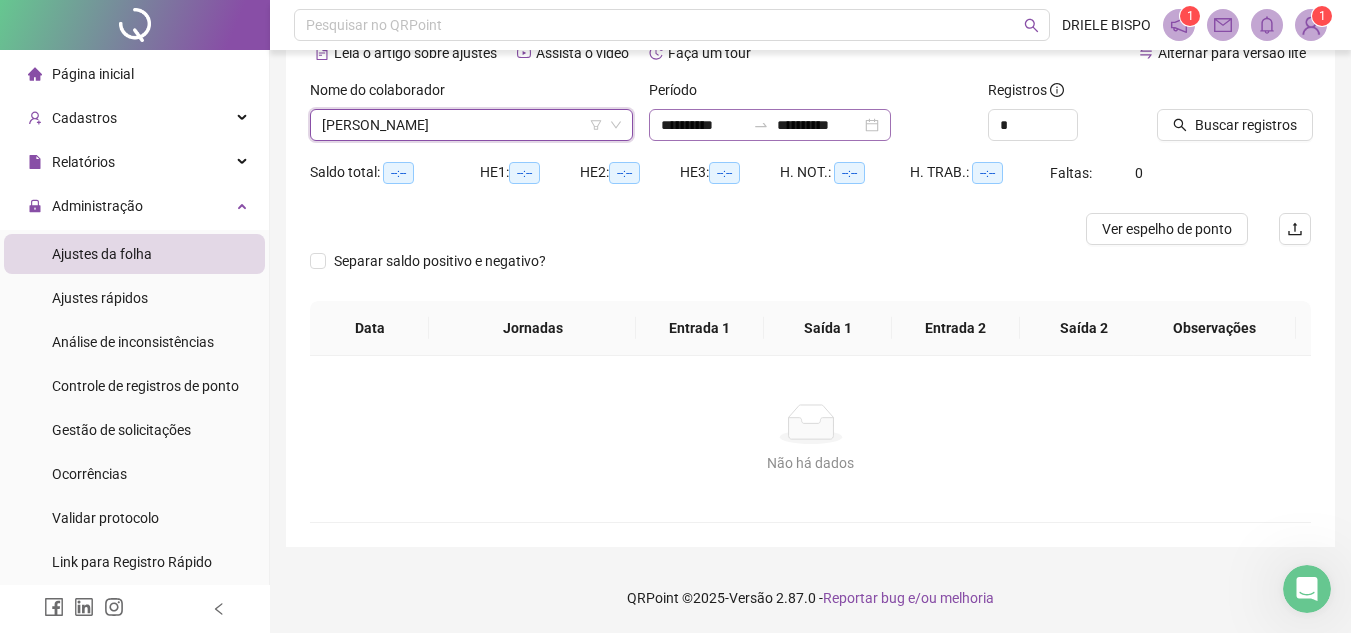 click on "**********" at bounding box center [770, 125] 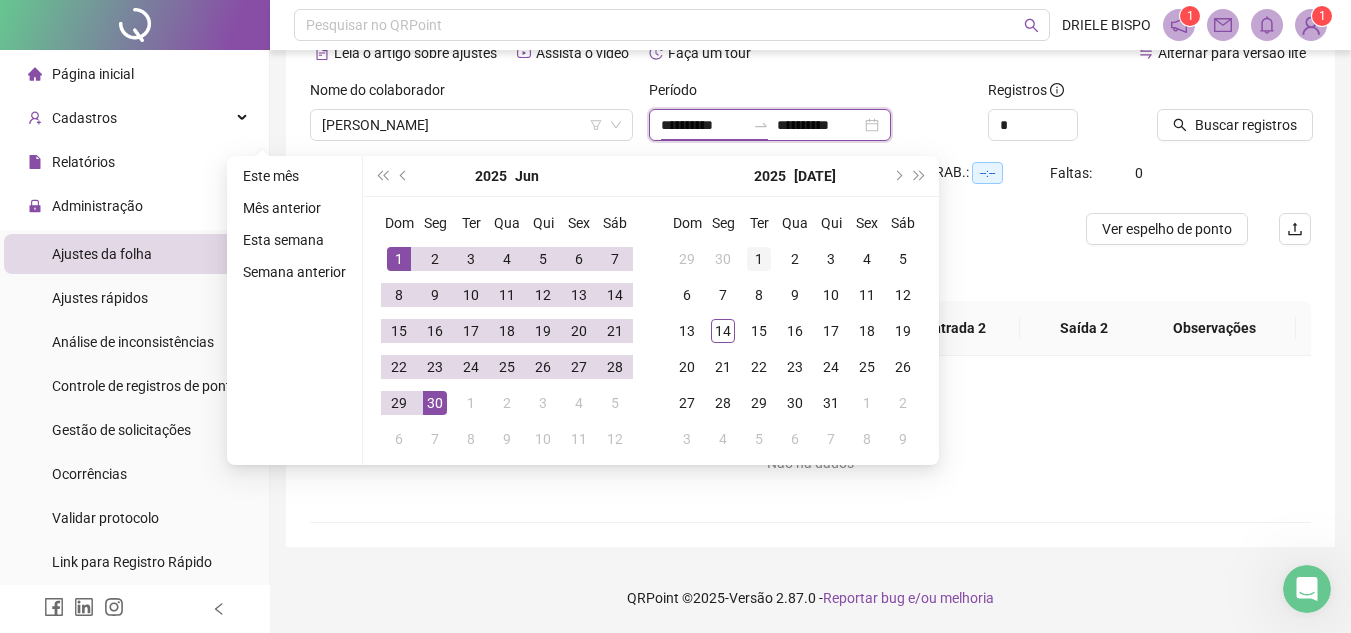 type on "**********" 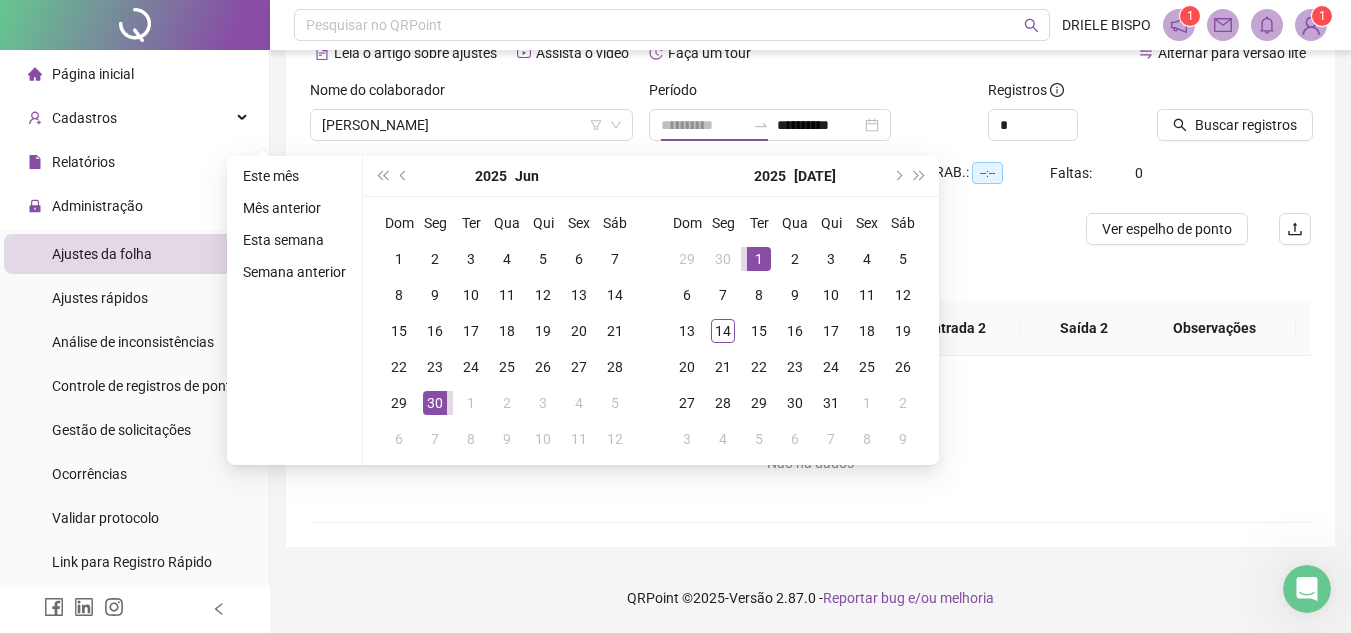 click on "1" at bounding box center [759, 259] 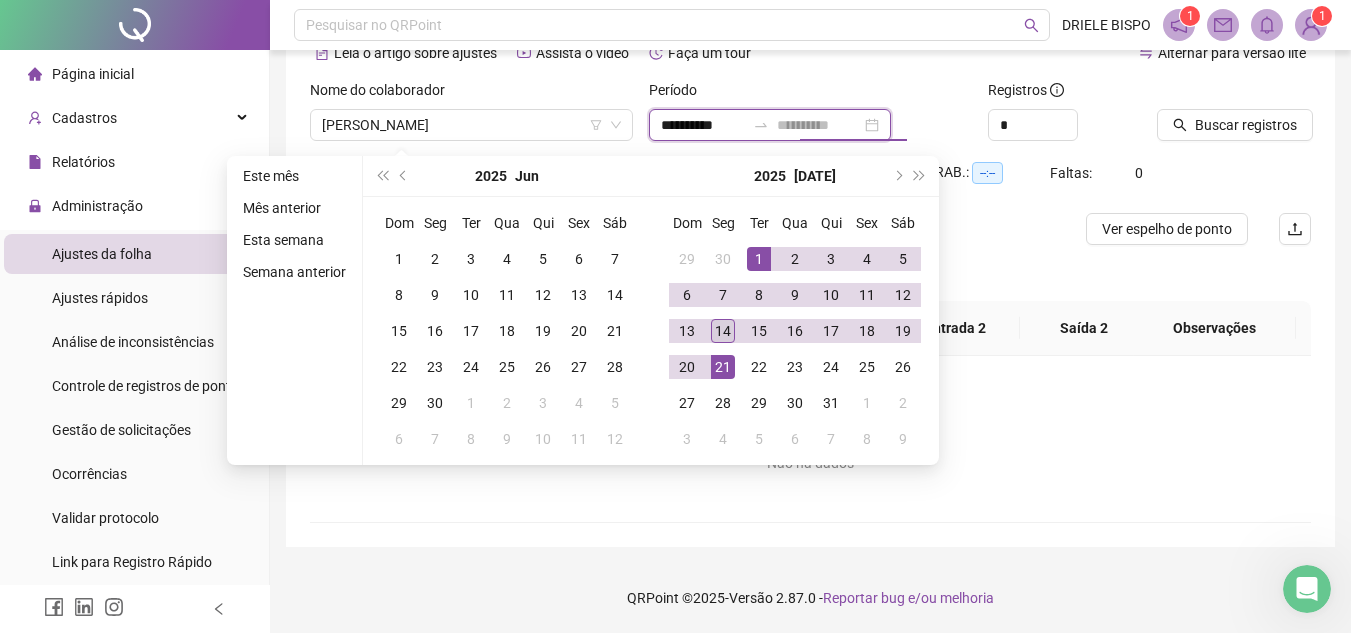 type on "**********" 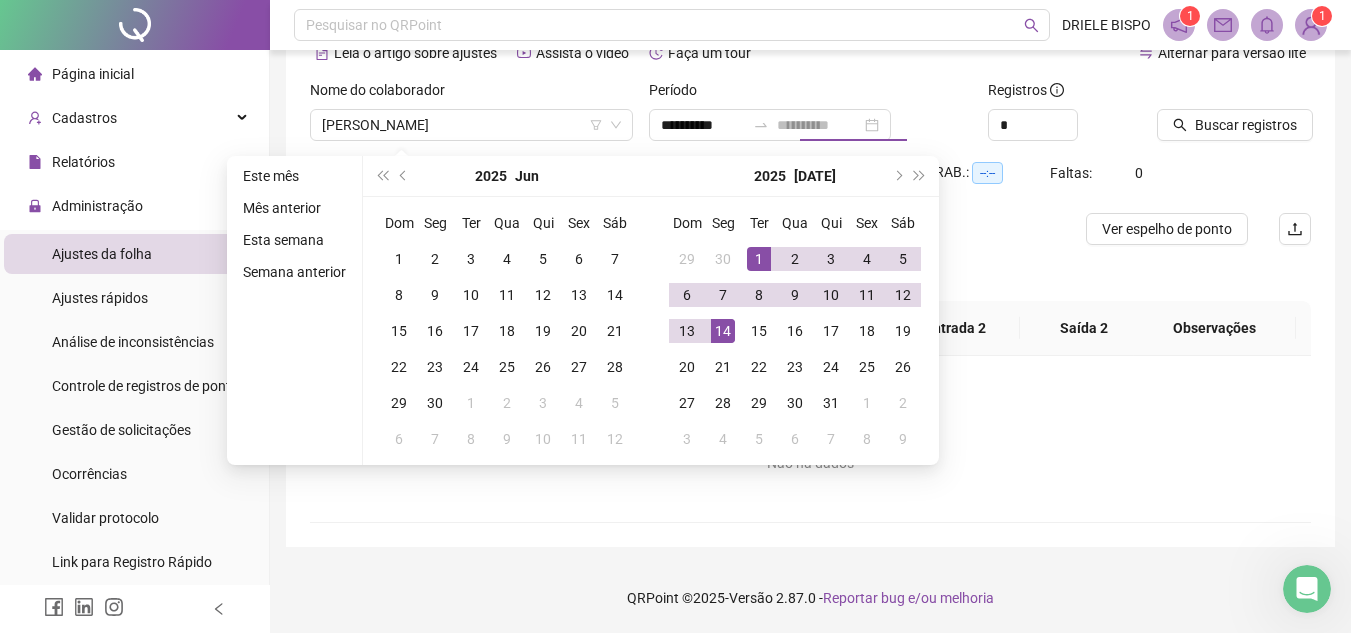 click on "14" at bounding box center (723, 331) 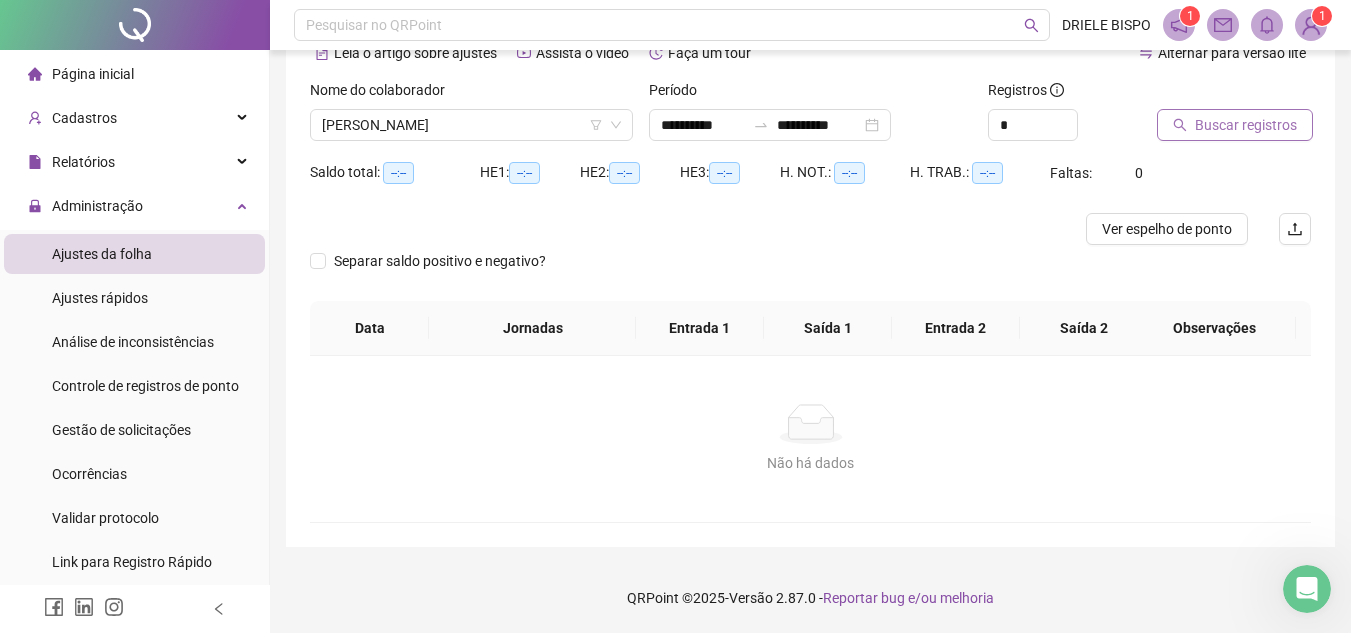 click on "Buscar registros" at bounding box center (1246, 125) 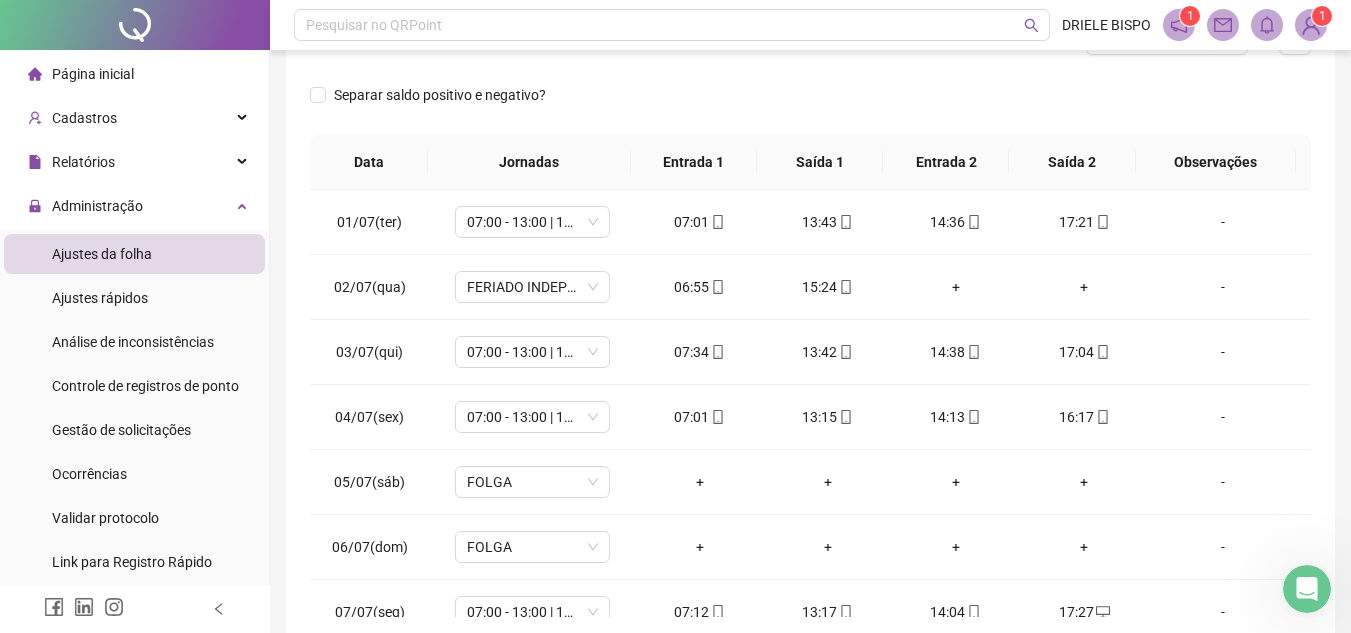 scroll, scrollTop: 389, scrollLeft: 0, axis: vertical 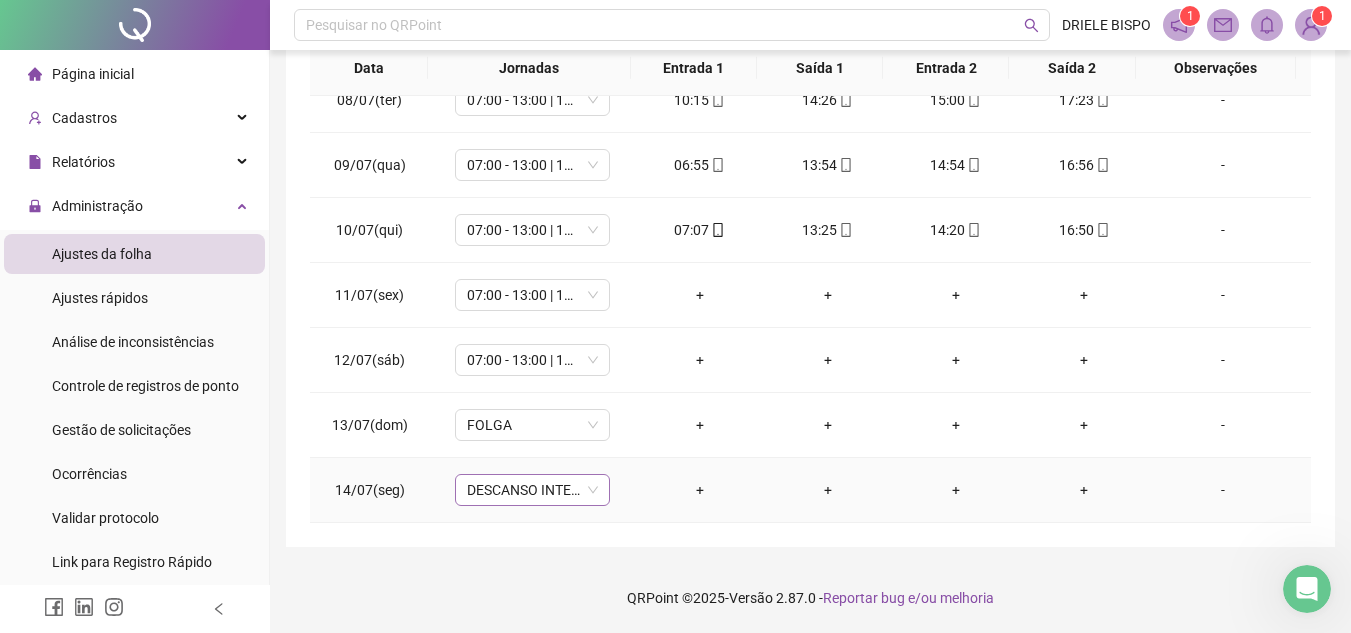 click on "DESCANSO INTER-JORNADA" at bounding box center (532, 490) 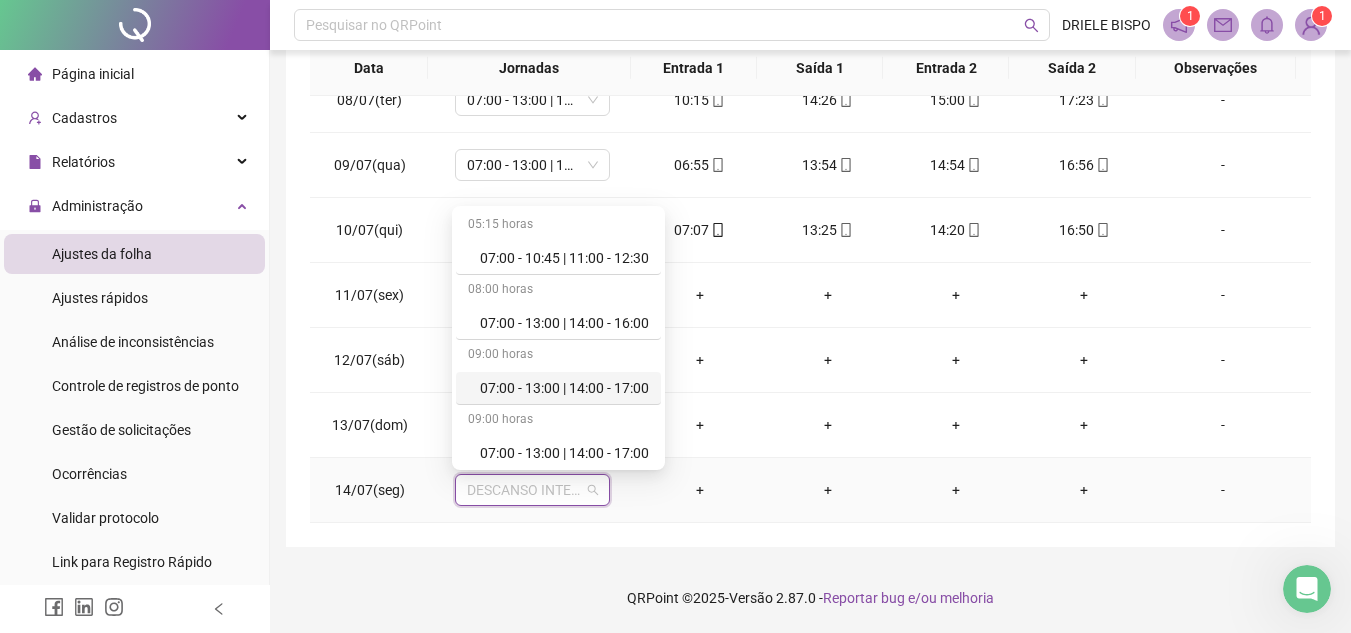 click on "07:00 - 13:00 | 14:00 - 17:00" at bounding box center (564, 388) 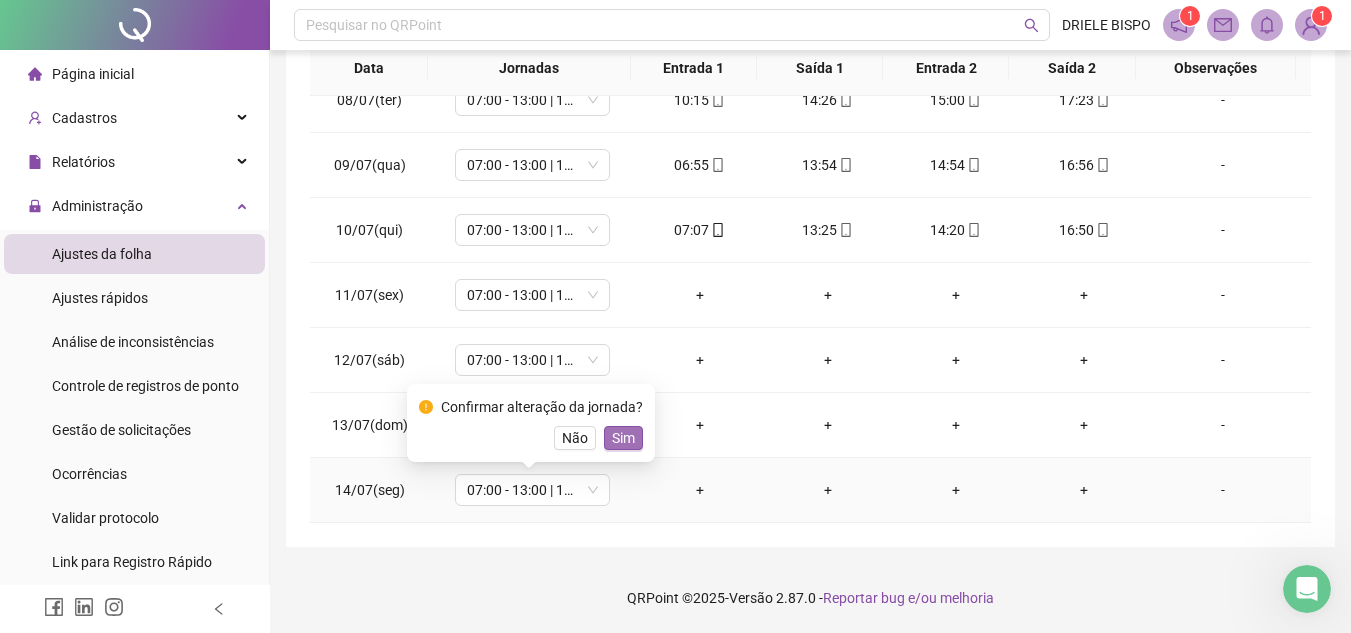 click on "Sim" at bounding box center (623, 438) 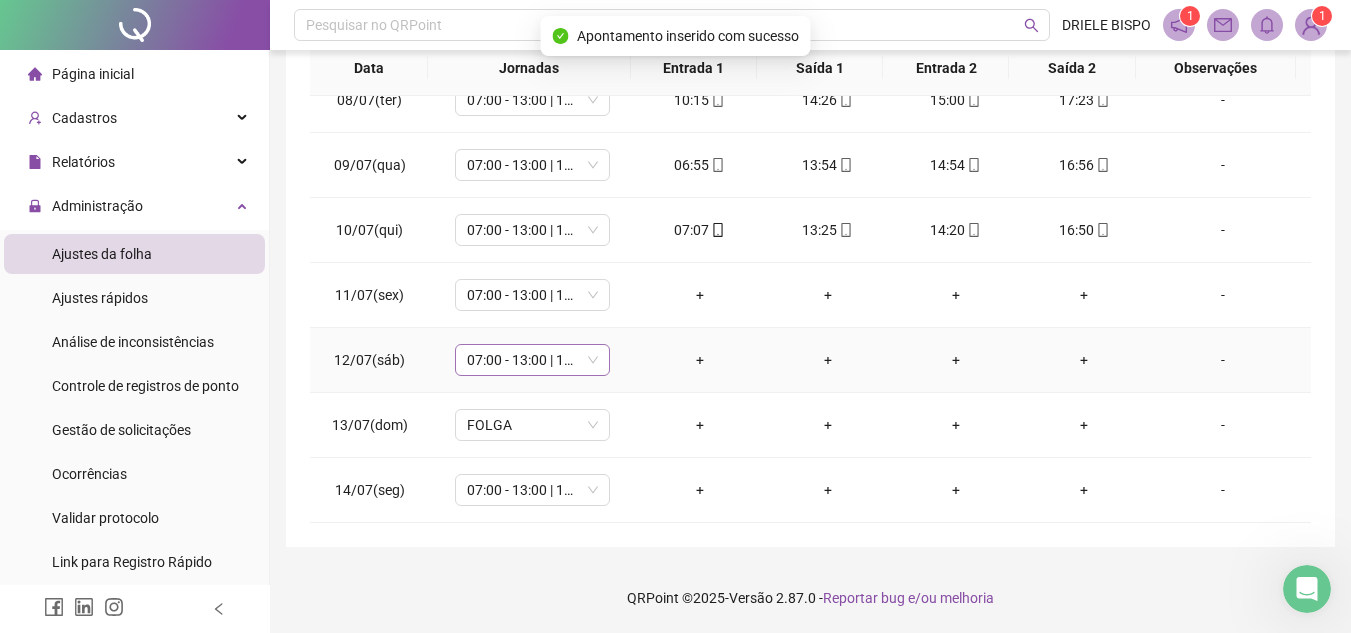 click on "07:00 - 13:00 | 14:00 - 16:00" at bounding box center (532, 360) 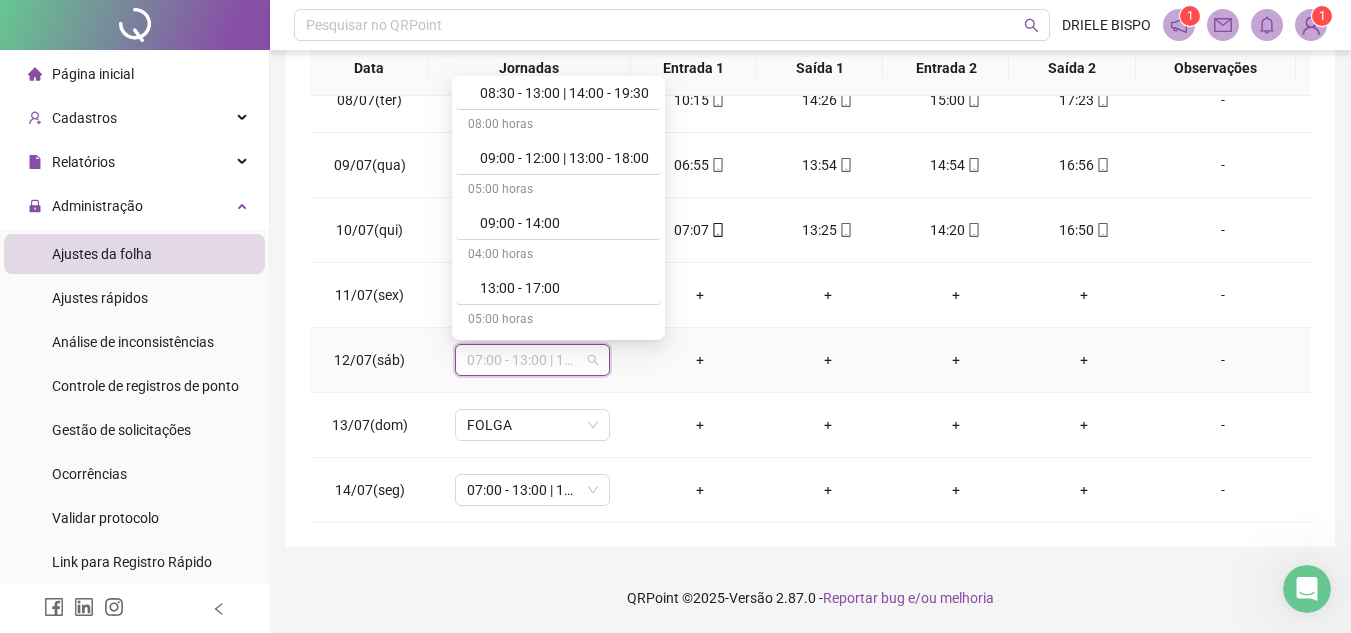 scroll, scrollTop: 1759, scrollLeft: 0, axis: vertical 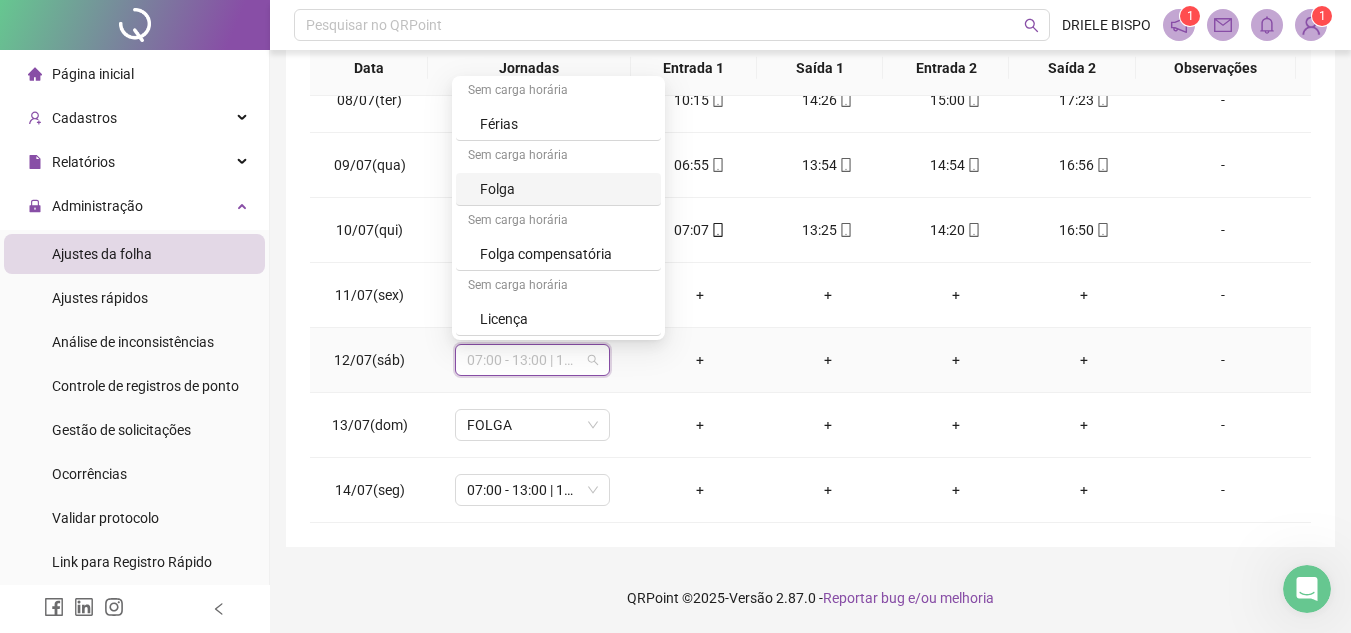 click on "Folga" at bounding box center (564, 189) 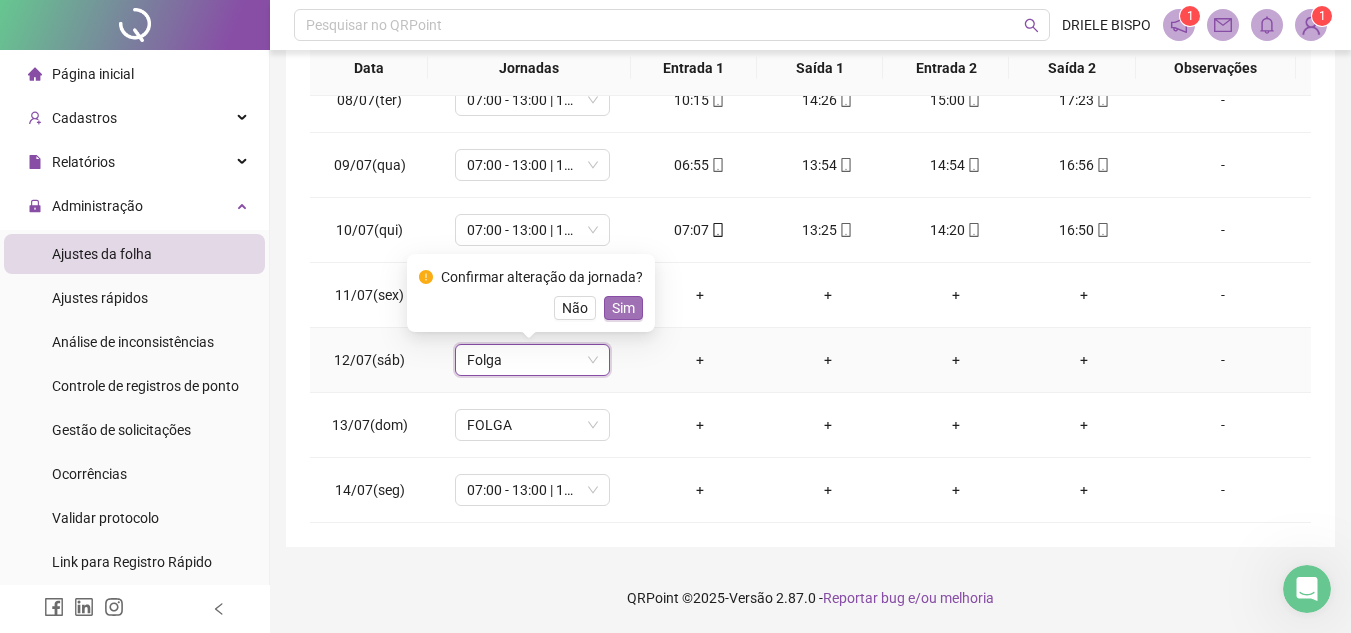click on "Sim" at bounding box center [623, 308] 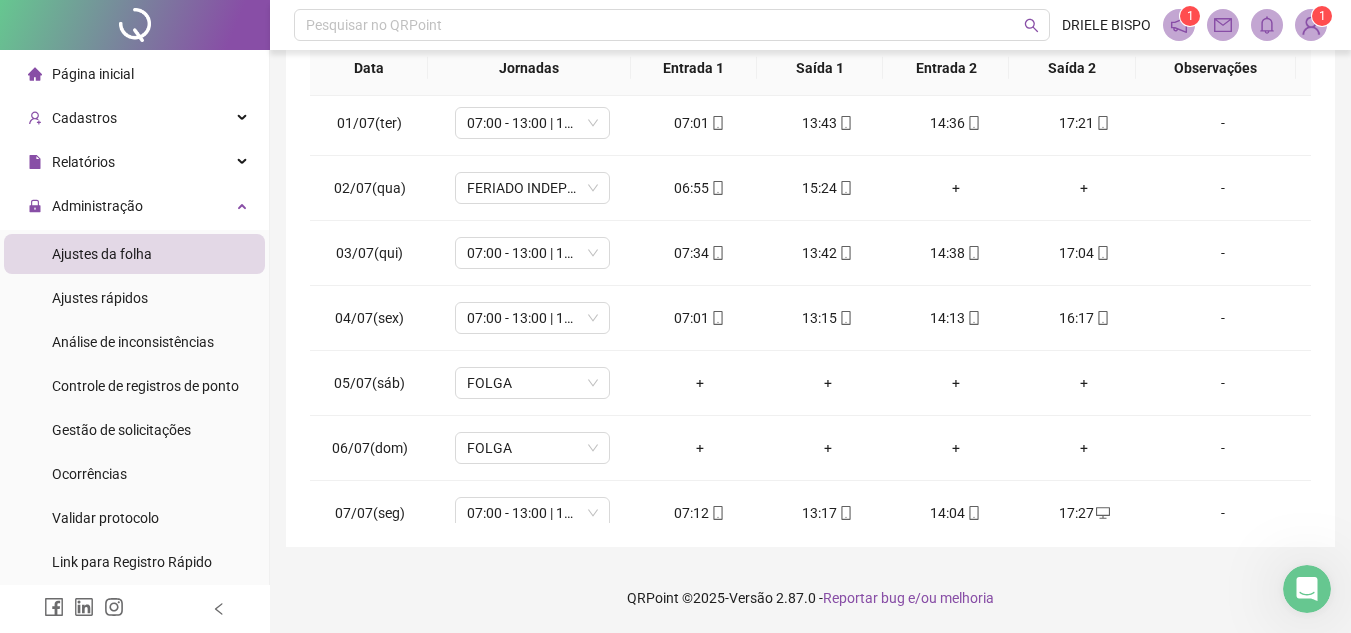 scroll, scrollTop: 0, scrollLeft: 0, axis: both 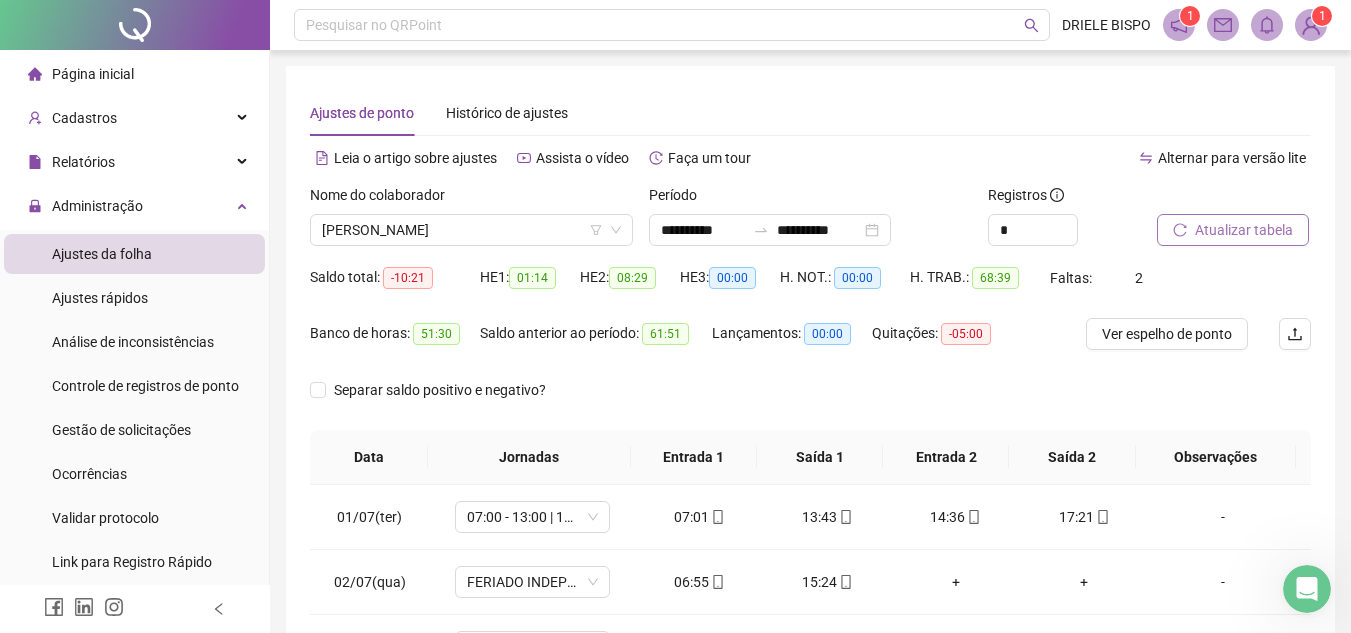 click on "Atualizar tabela" at bounding box center (1244, 230) 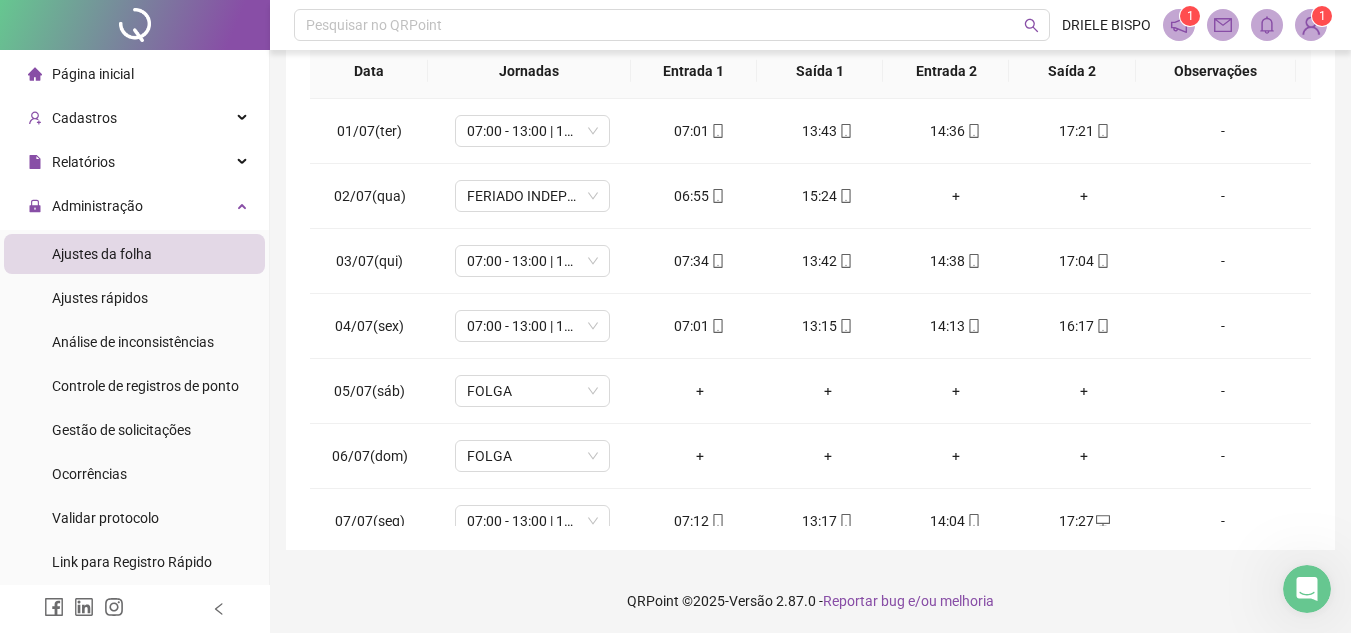 scroll, scrollTop: 389, scrollLeft: 0, axis: vertical 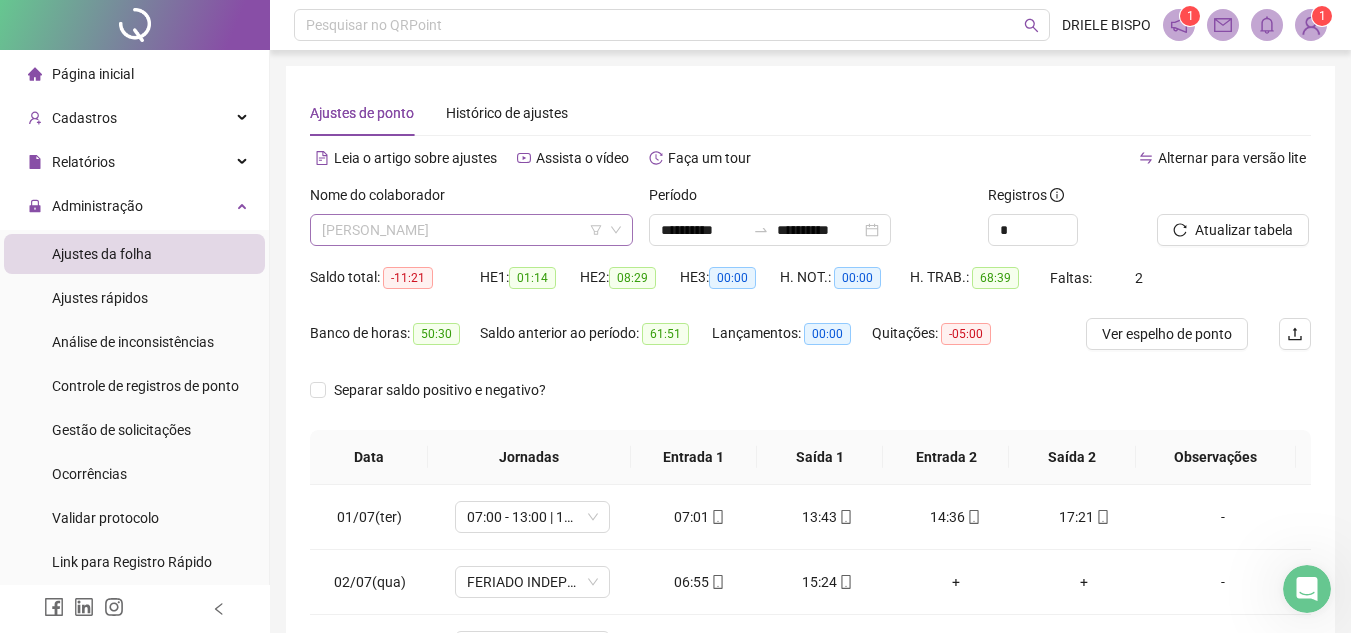 click on "WENDSON DA SILVA PEREIRA" at bounding box center (471, 230) 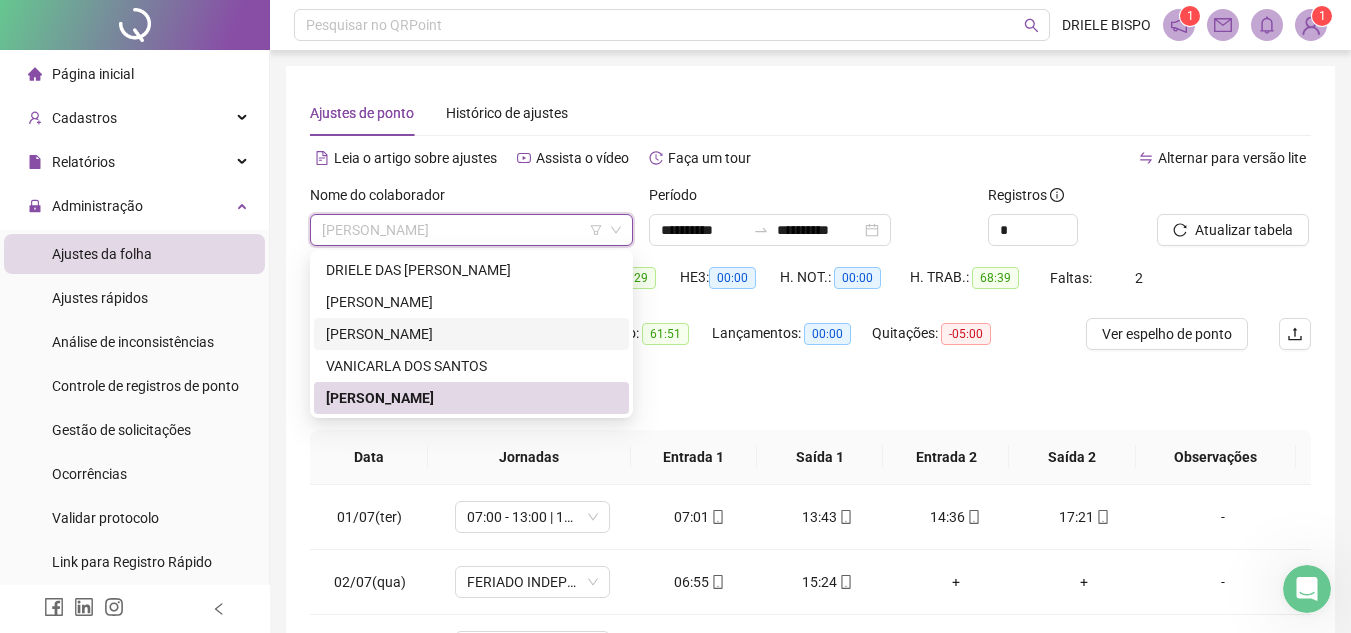click on "ROSIVALDO BARBOSA DOS SANTOS" at bounding box center [471, 334] 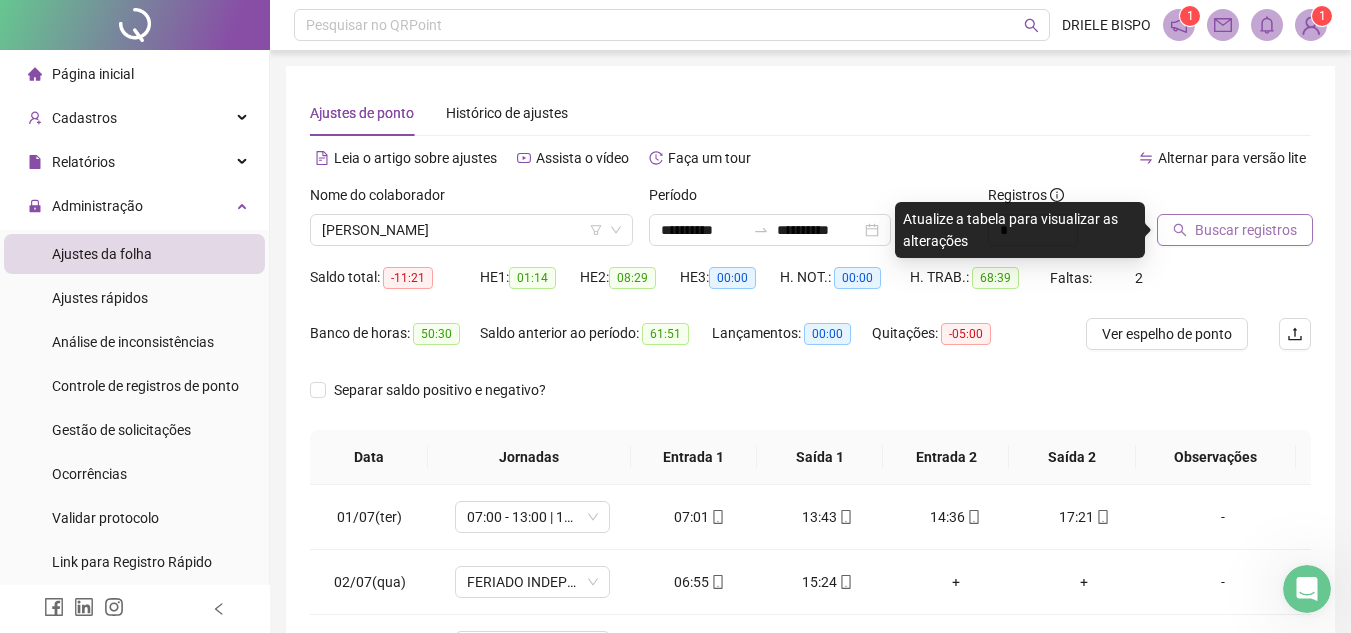 click on "Buscar registros" at bounding box center [1235, 230] 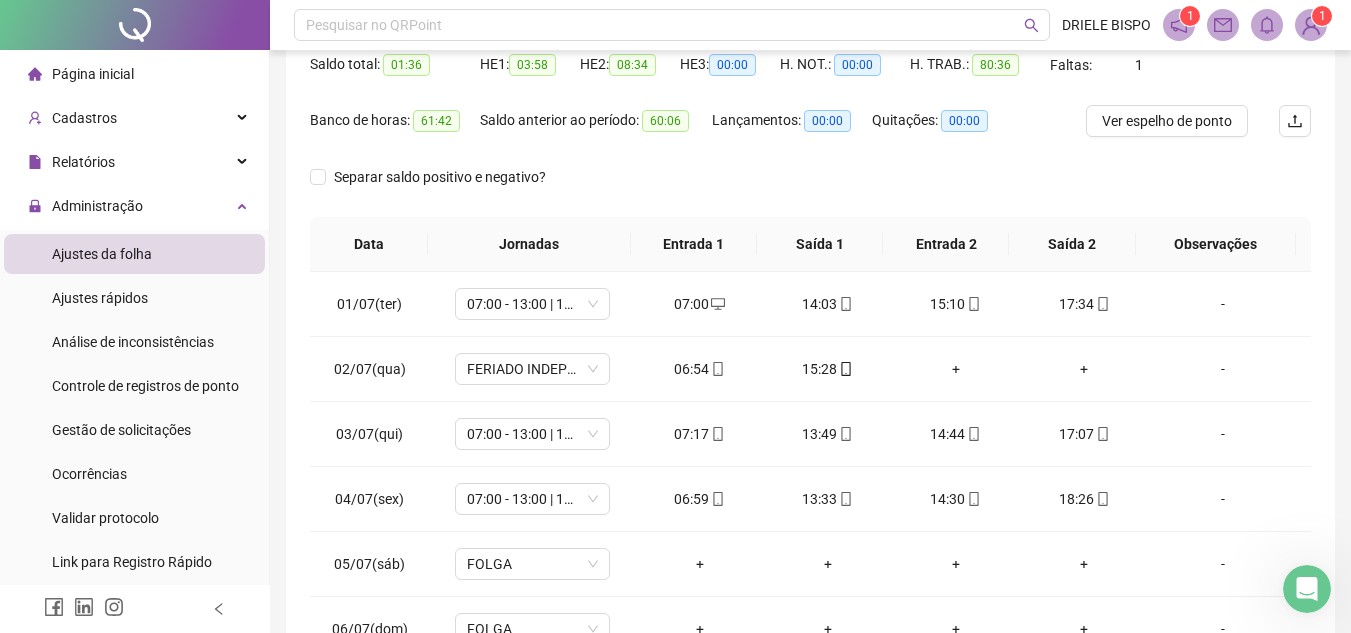 scroll, scrollTop: 389, scrollLeft: 0, axis: vertical 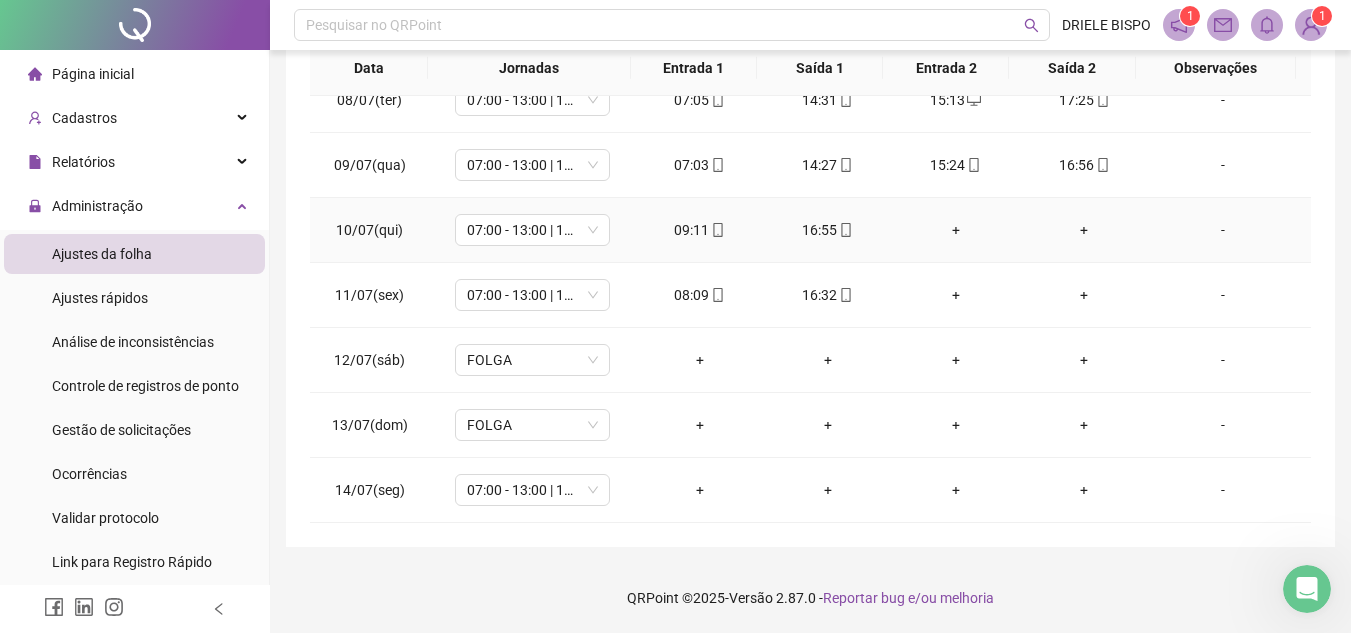 click on "+" at bounding box center (956, 230) 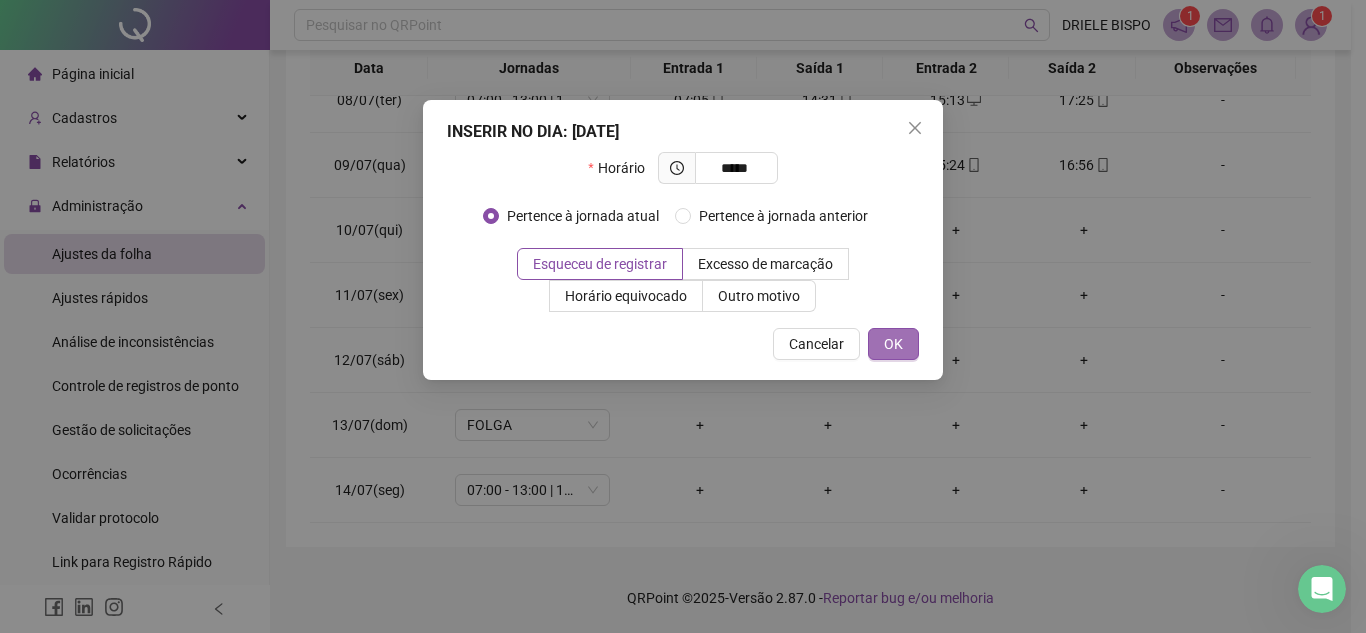 type on "*****" 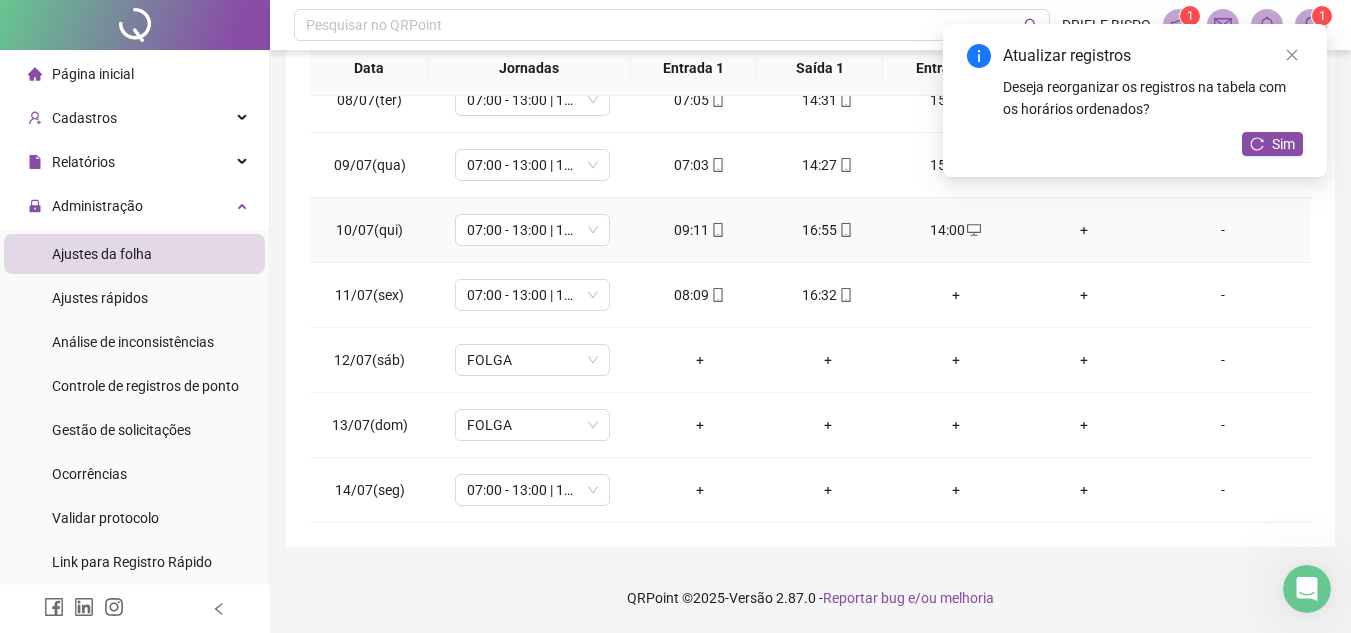 click on "+" at bounding box center (1084, 230) 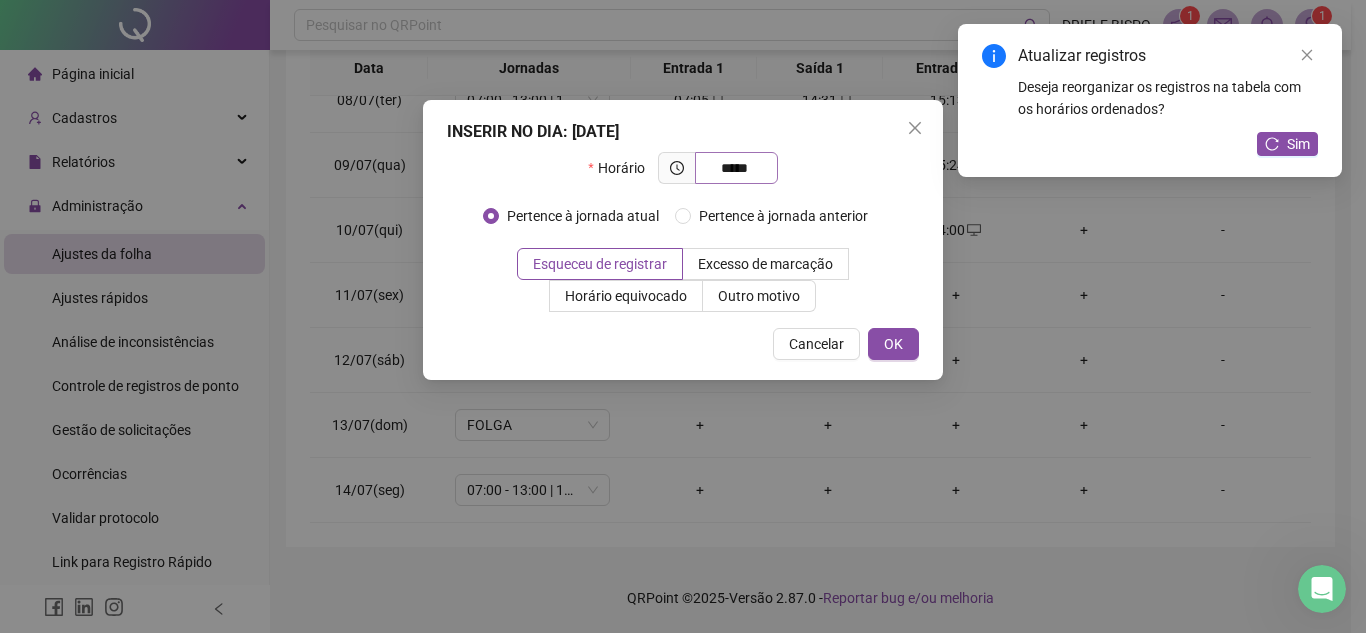 type on "*****" 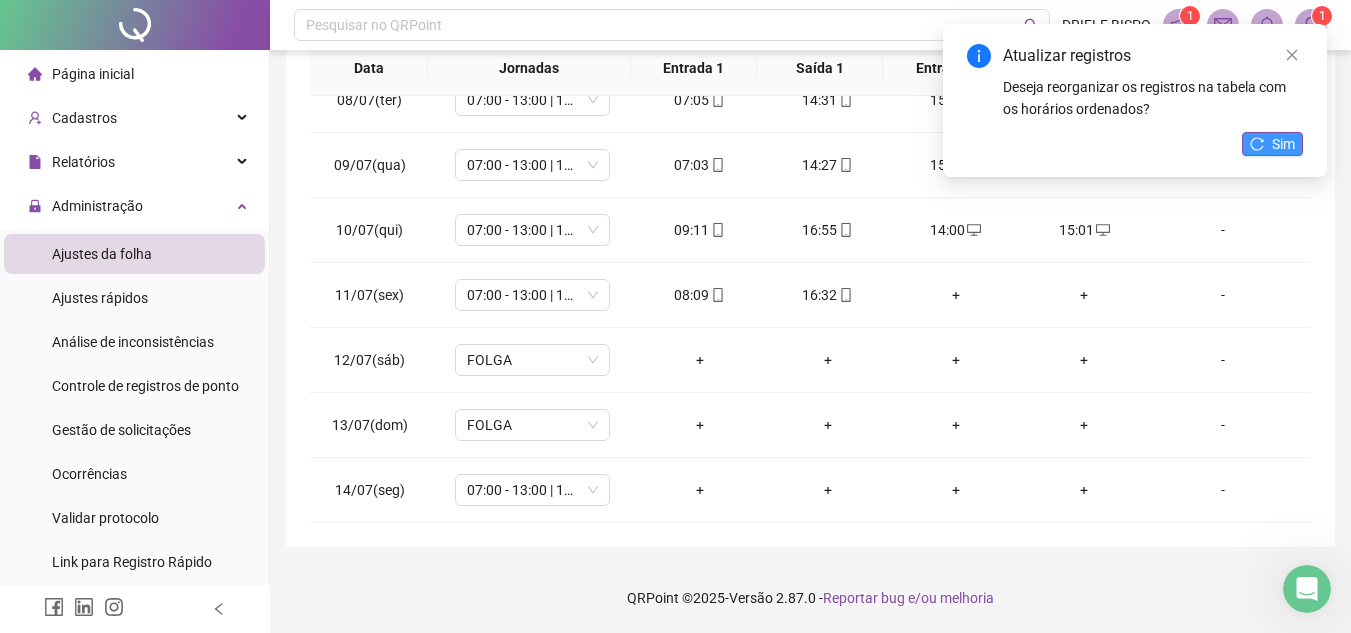 click on "Sim" at bounding box center [1272, 144] 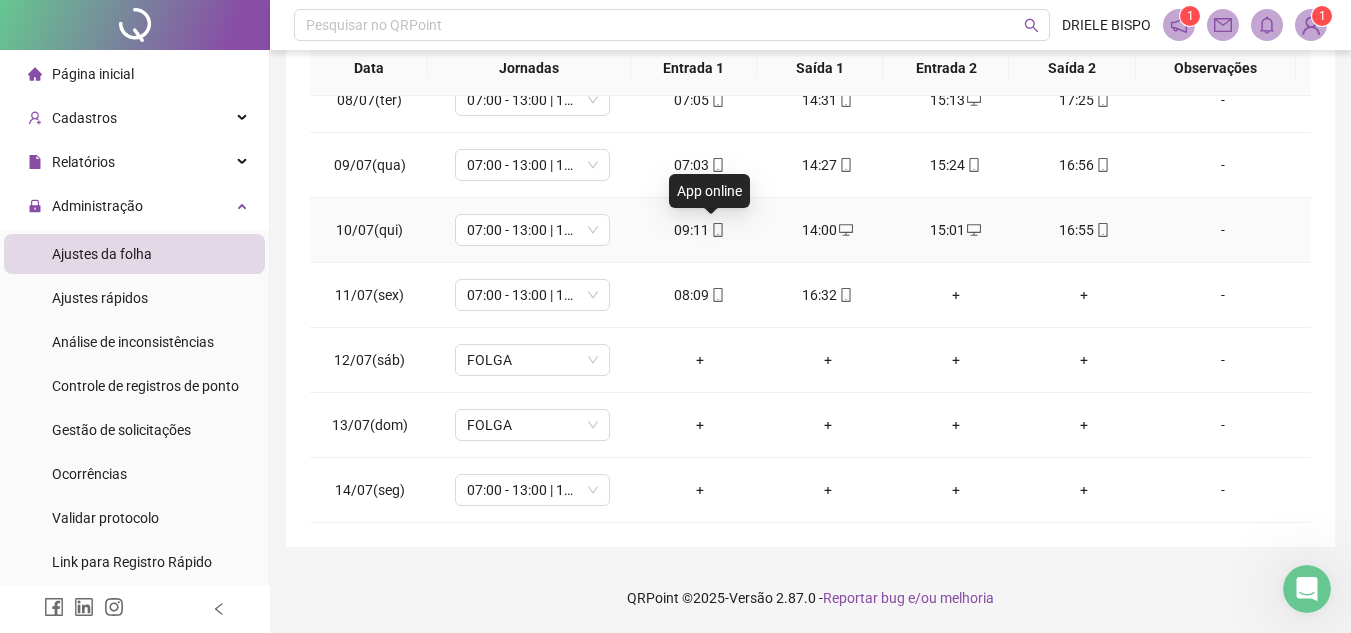 click 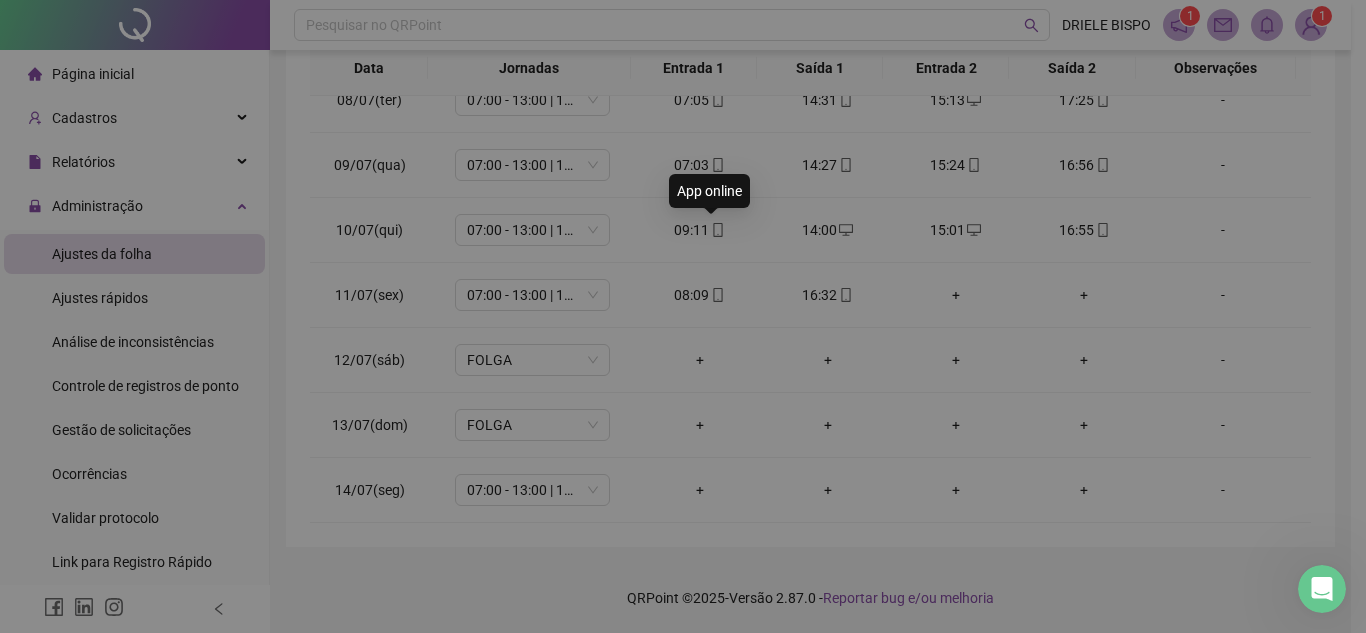 type on "**********" 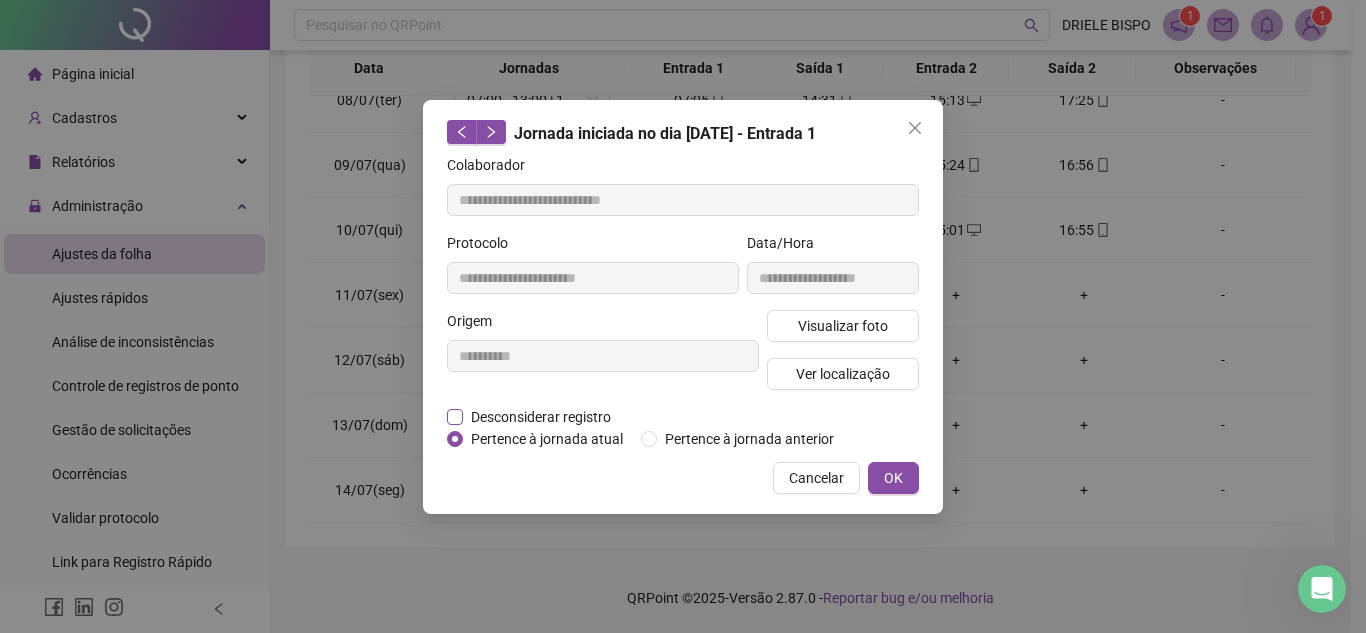 click on "Desconsiderar registro" at bounding box center (541, 417) 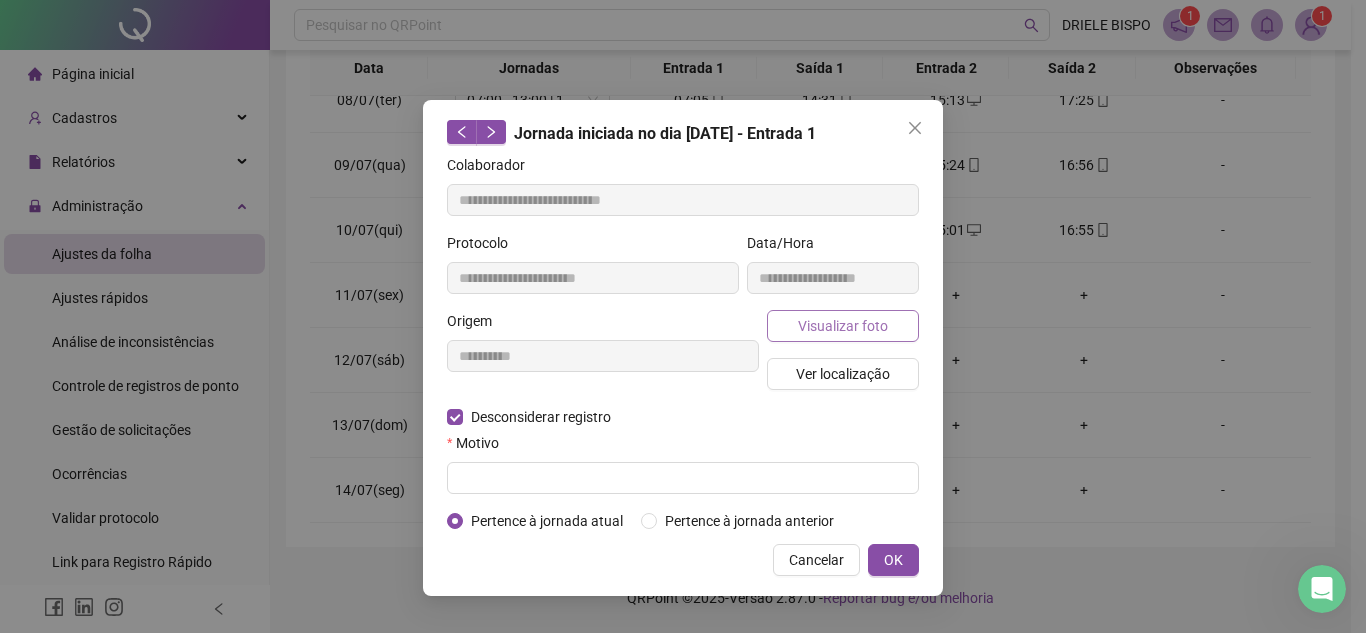 click on "Visualizar foto" at bounding box center [843, 326] 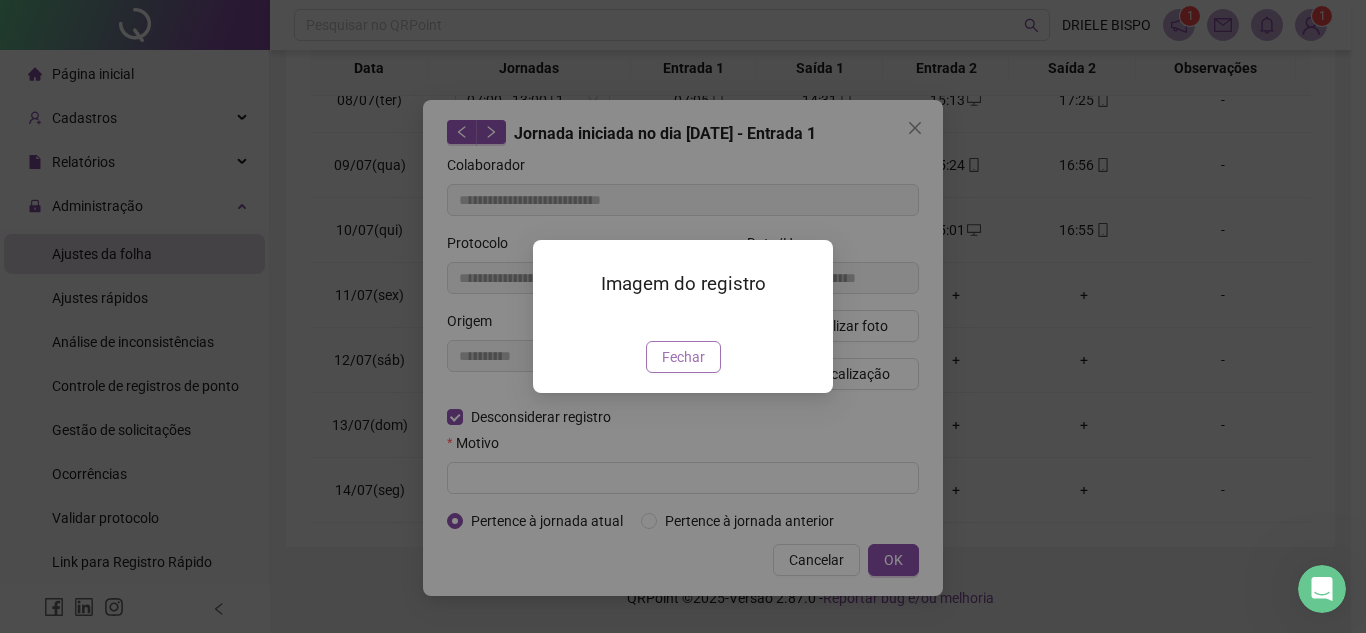 click on "Fechar" at bounding box center (683, 357) 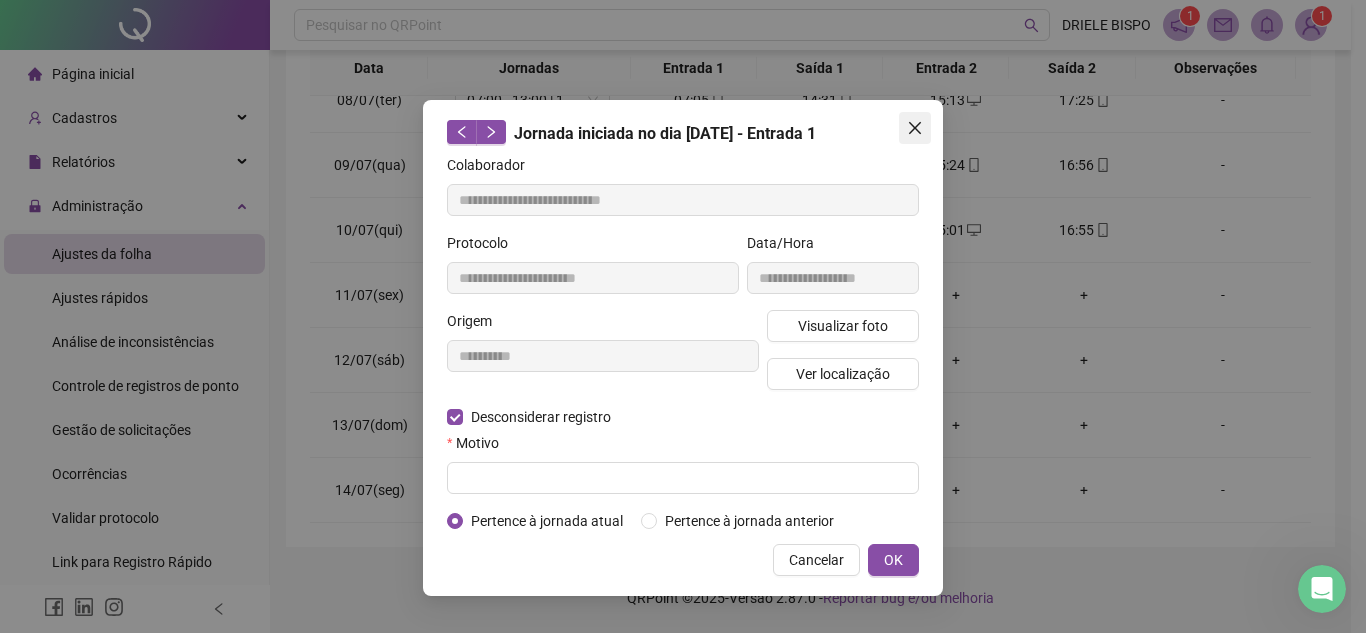 click 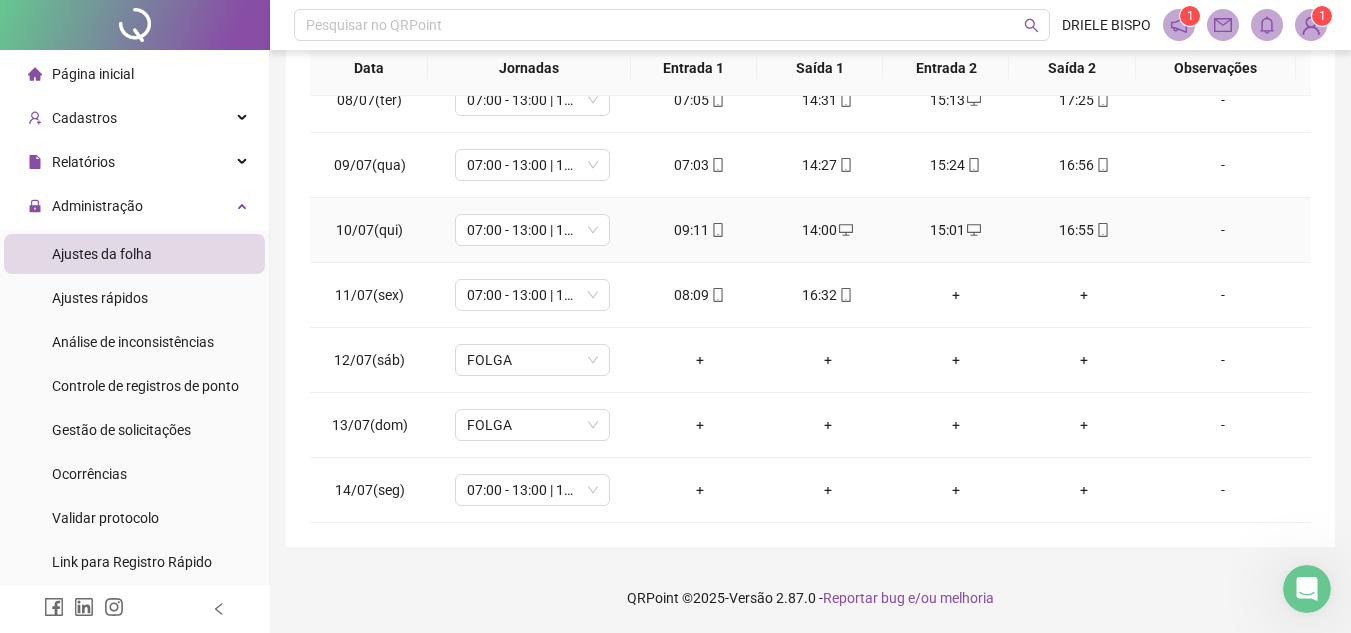 click on "09:11" at bounding box center [700, 230] 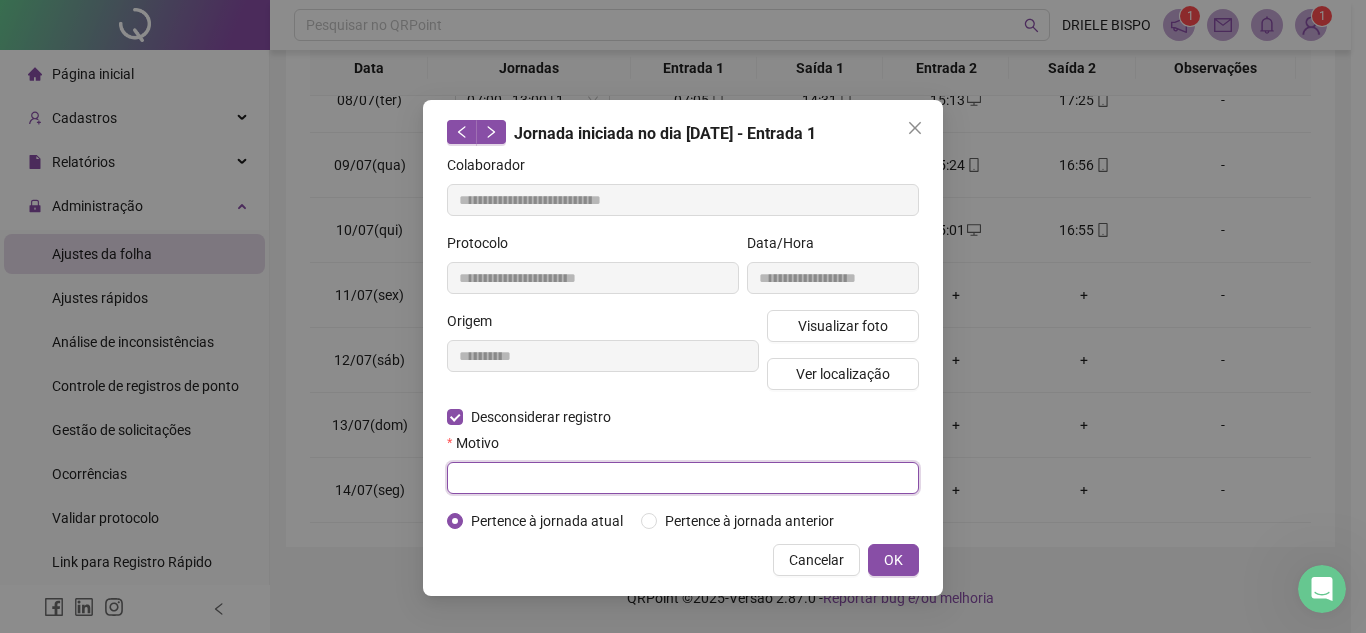 click at bounding box center [683, 478] 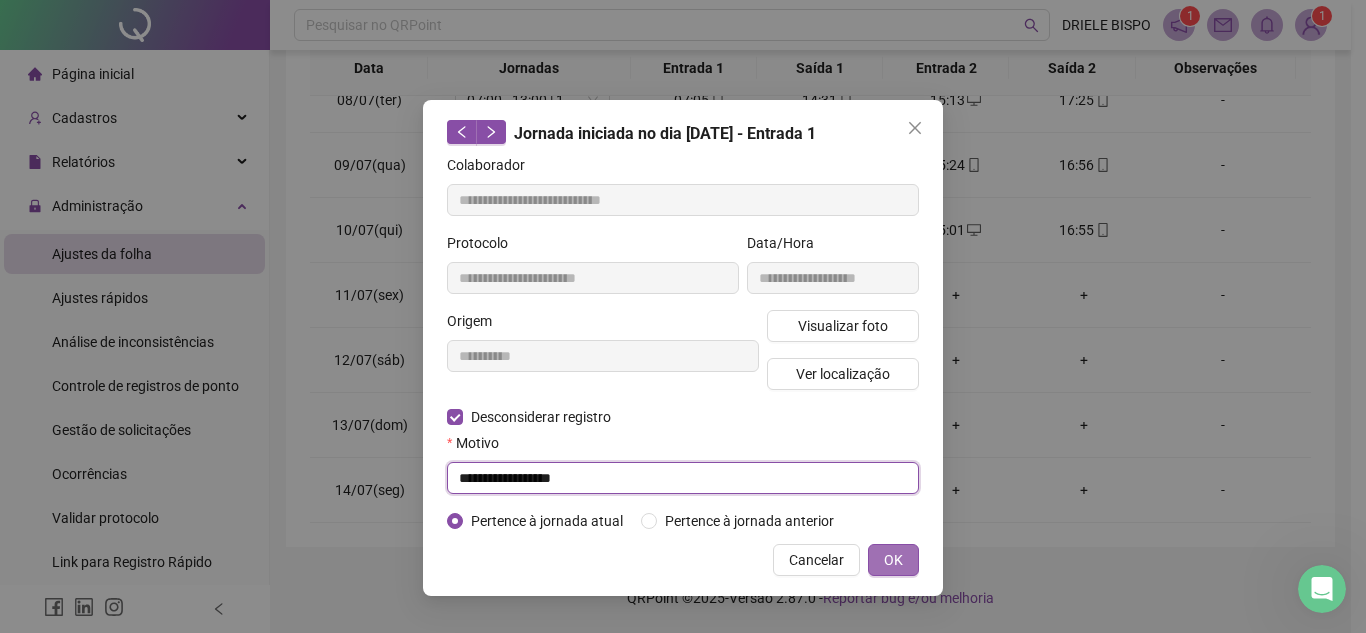 type on "**********" 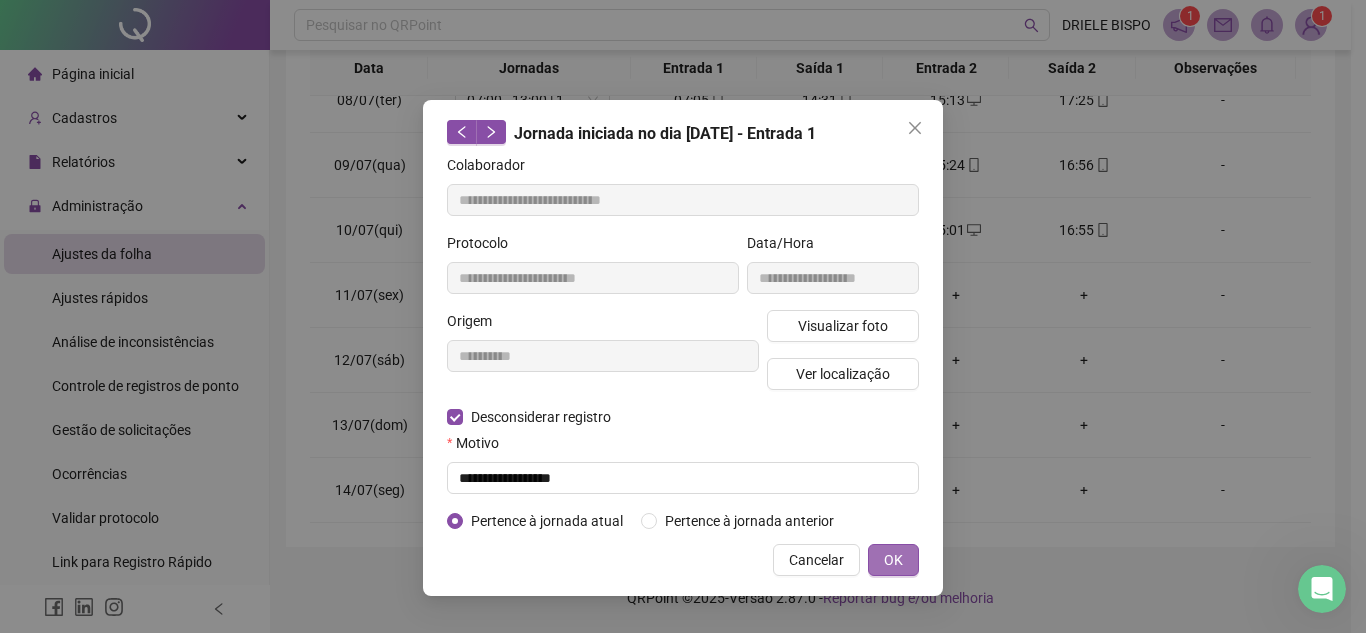 click on "OK" at bounding box center (893, 560) 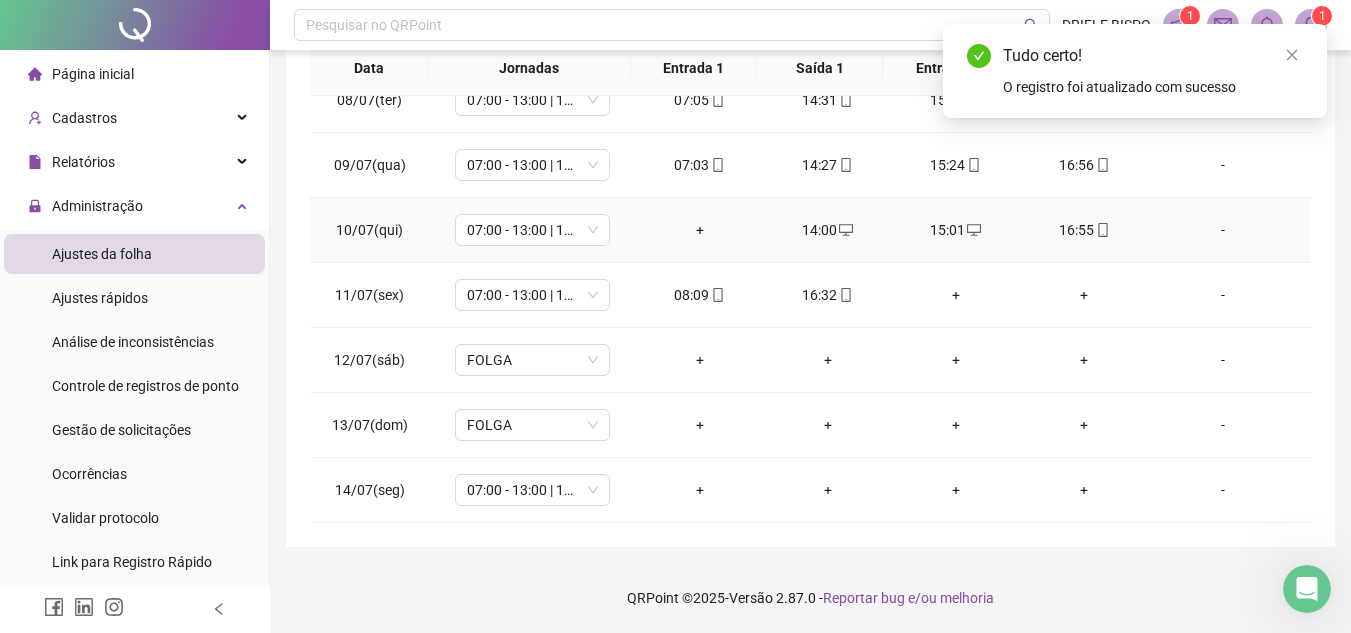 click on "+" at bounding box center [700, 230] 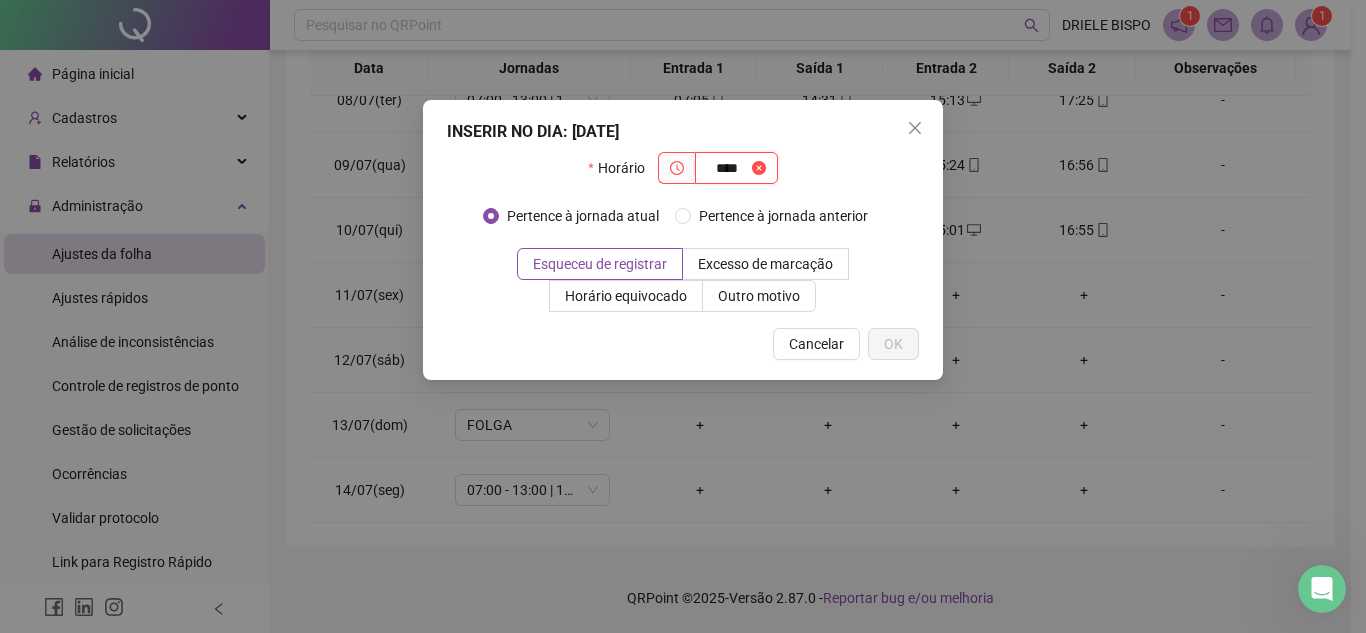 type on "****" 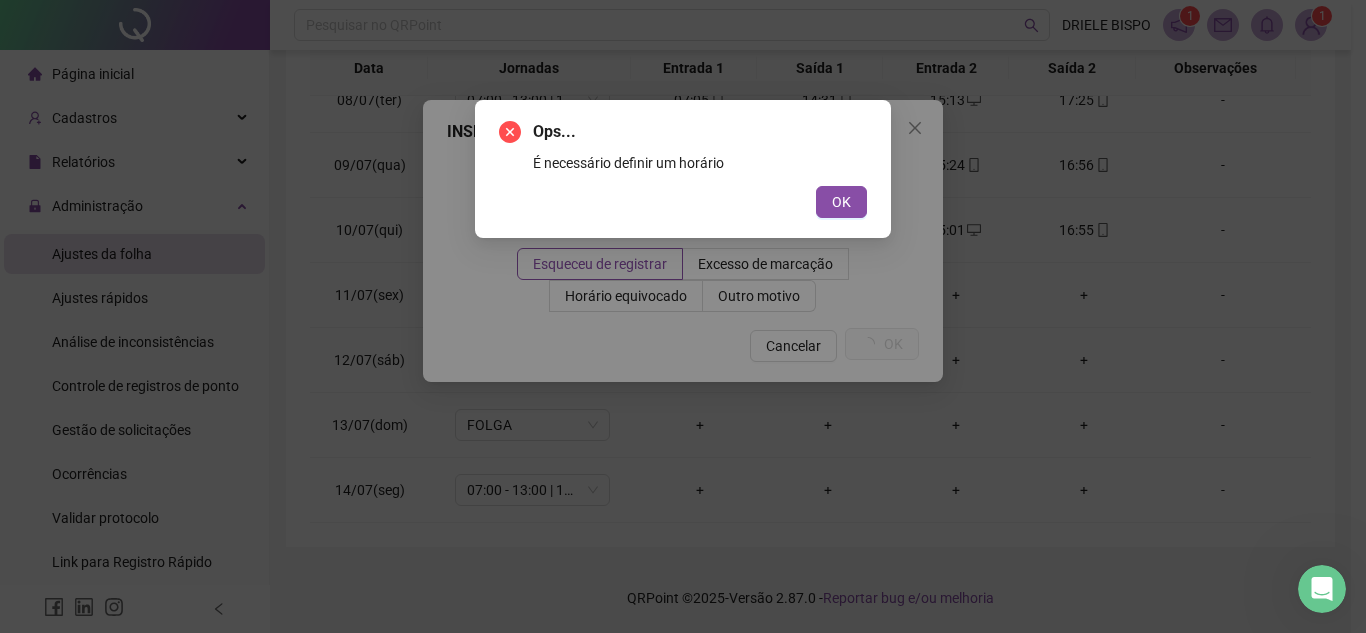 type 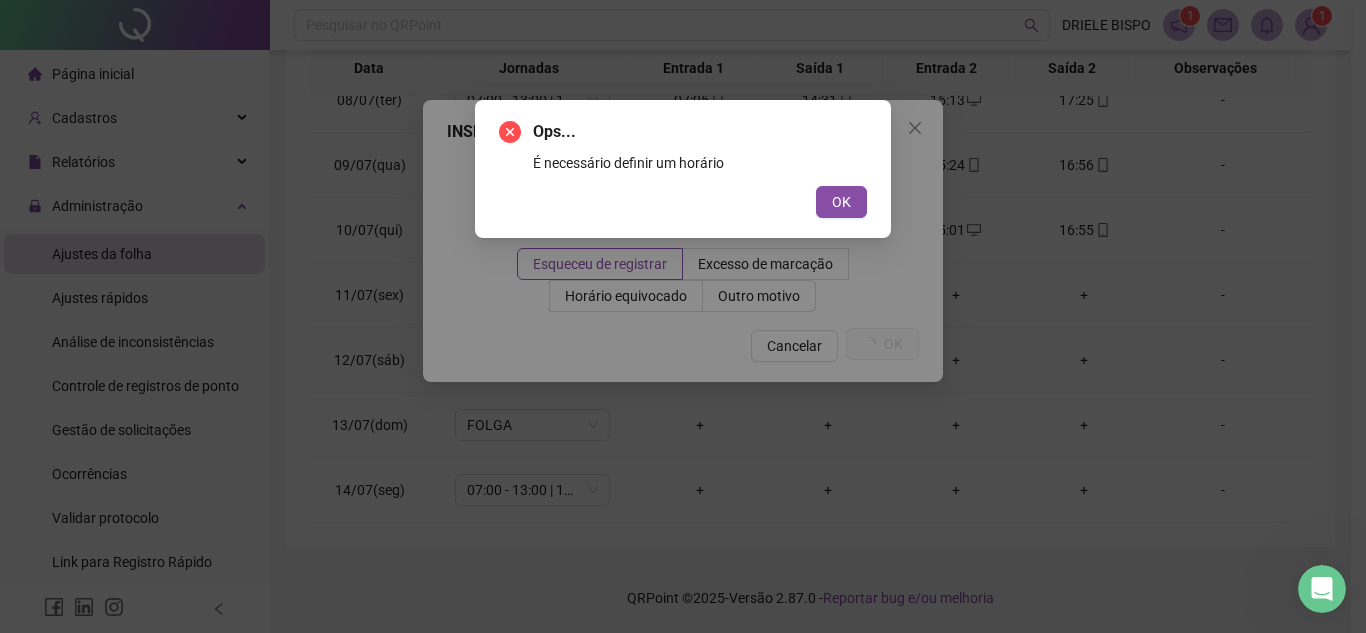 click on "OK" at bounding box center [841, 202] 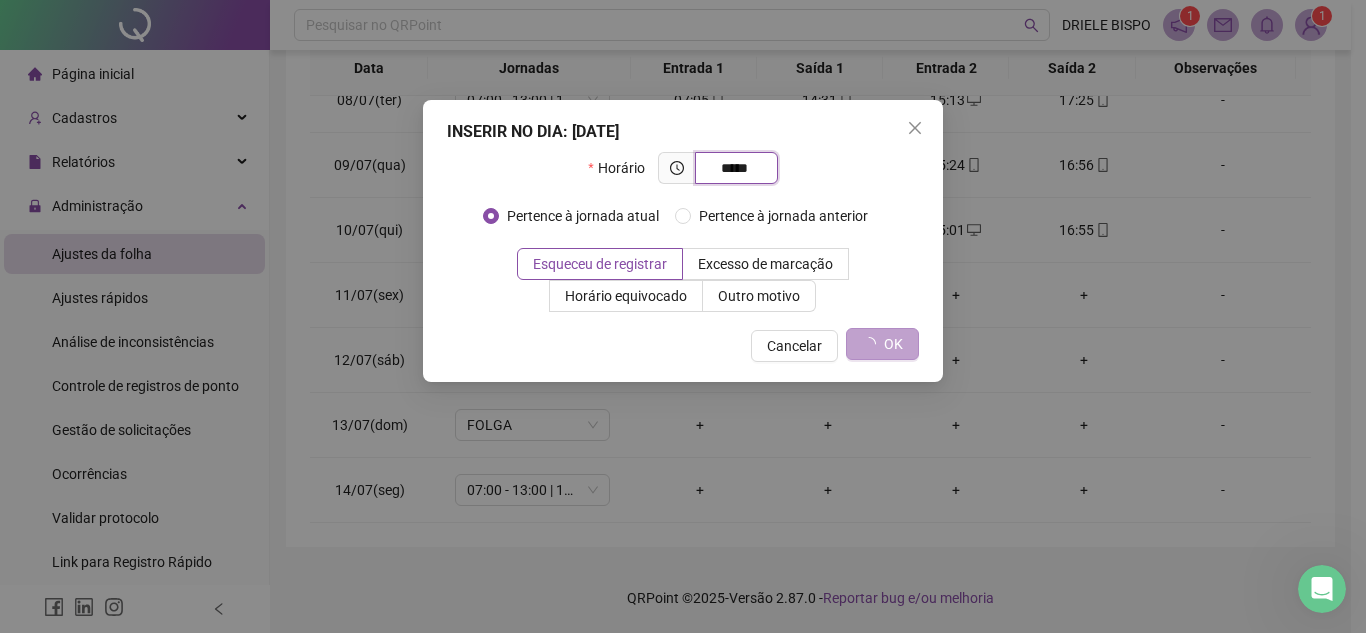 type on "*****" 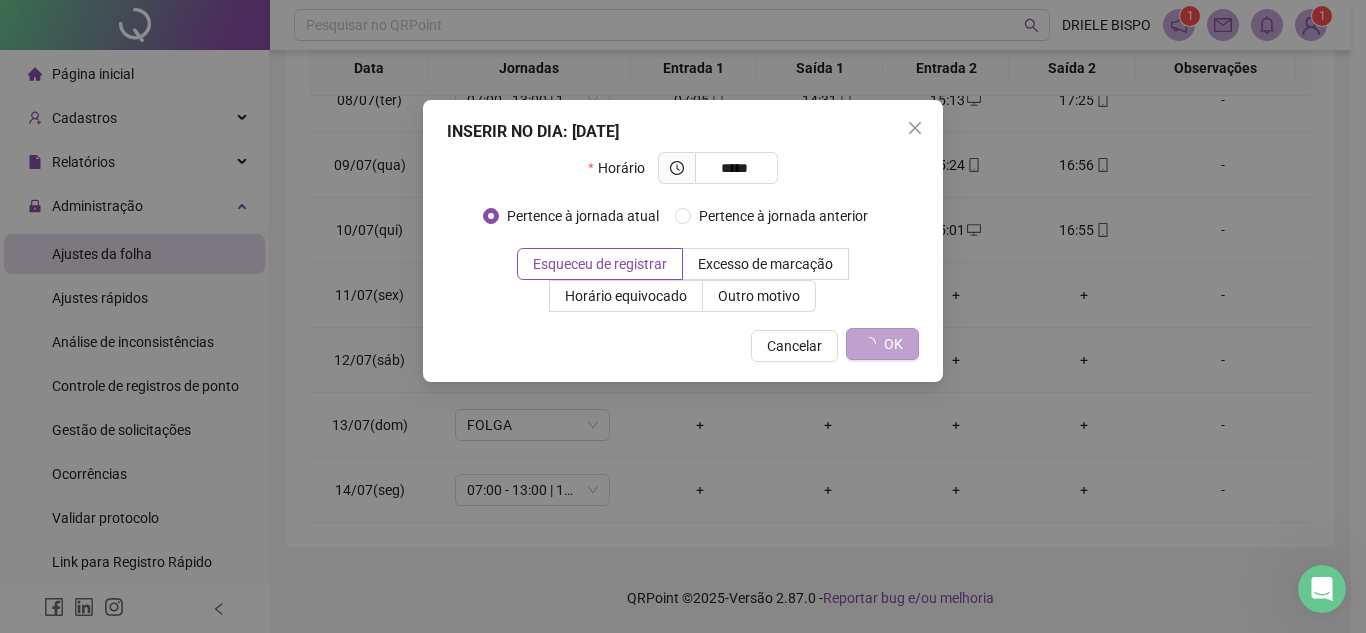 click on "OK" at bounding box center (893, 344) 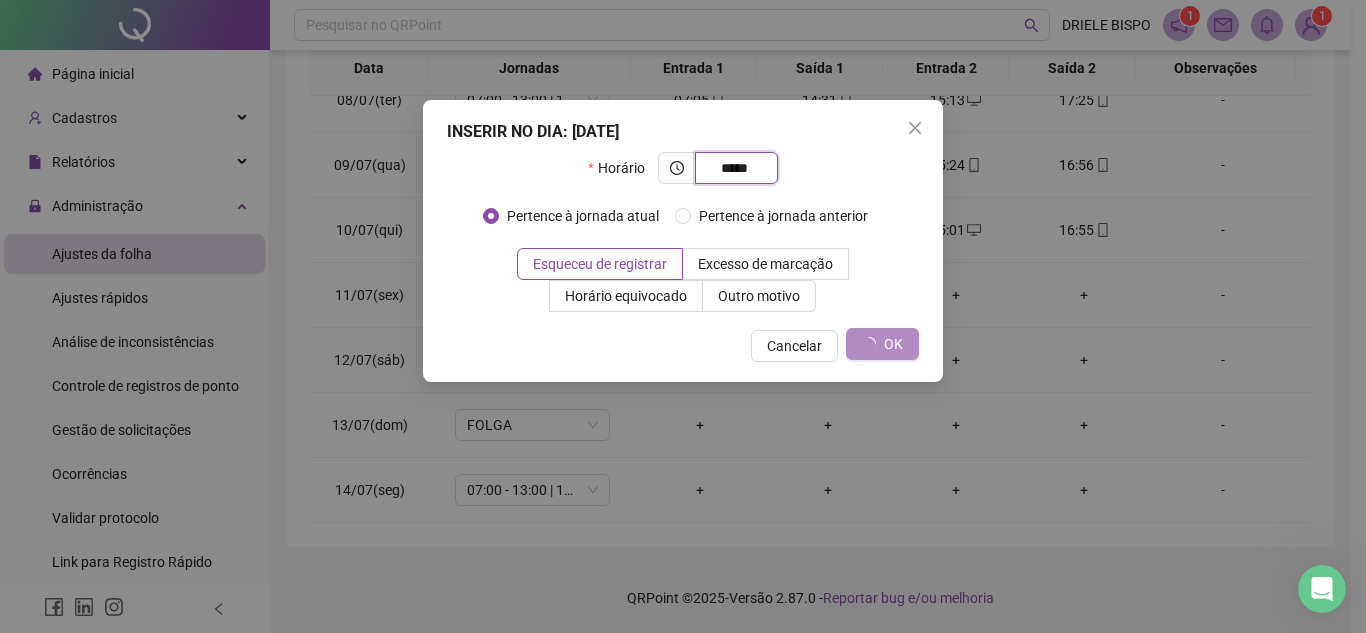 click on "*****" at bounding box center (734, 168) 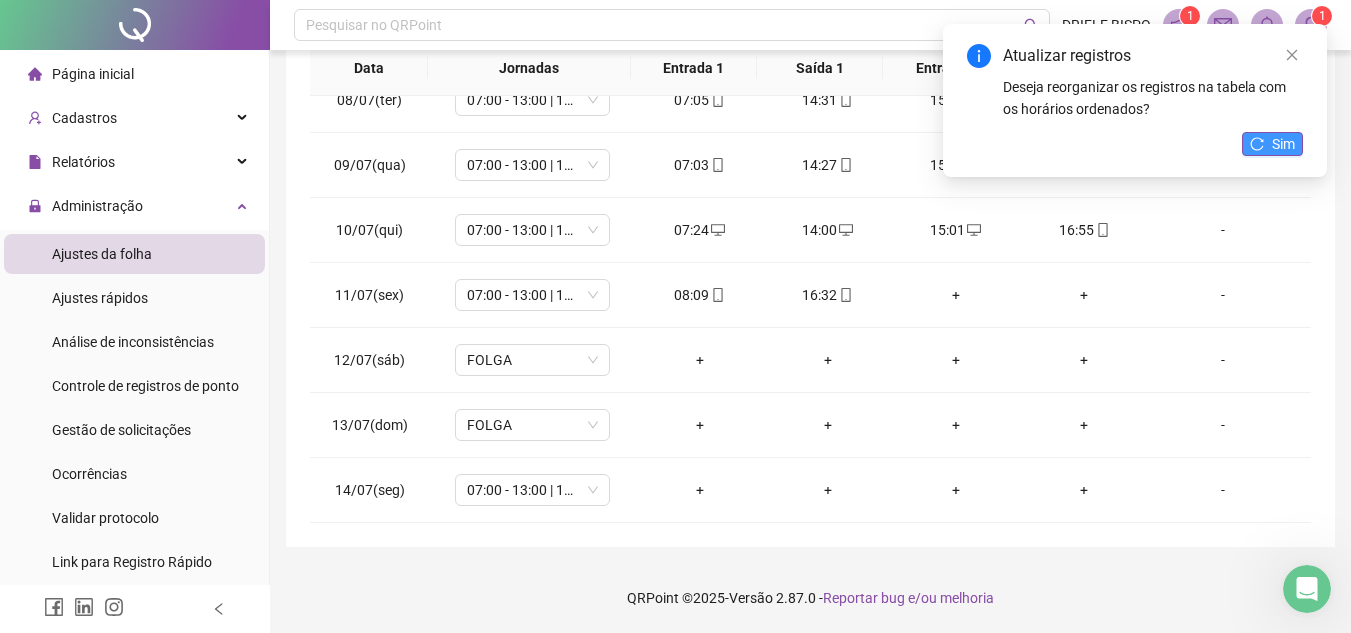 click on "Sim" at bounding box center (1283, 144) 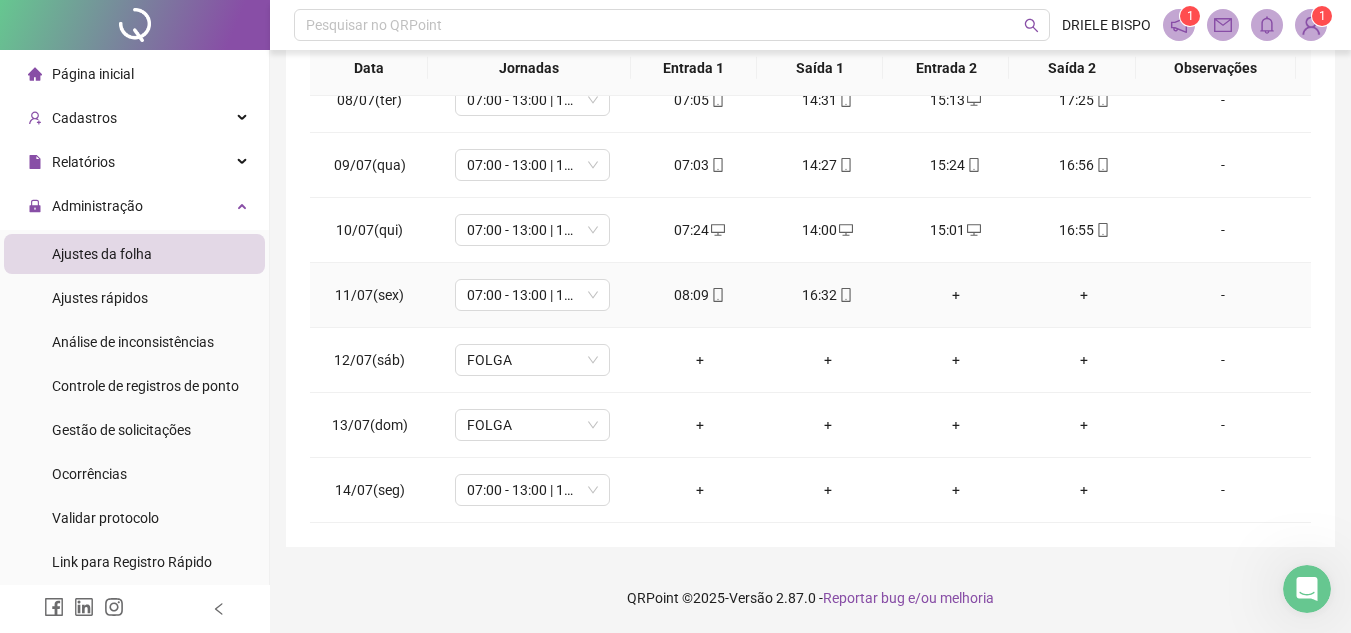 click on "+" at bounding box center [956, 295] 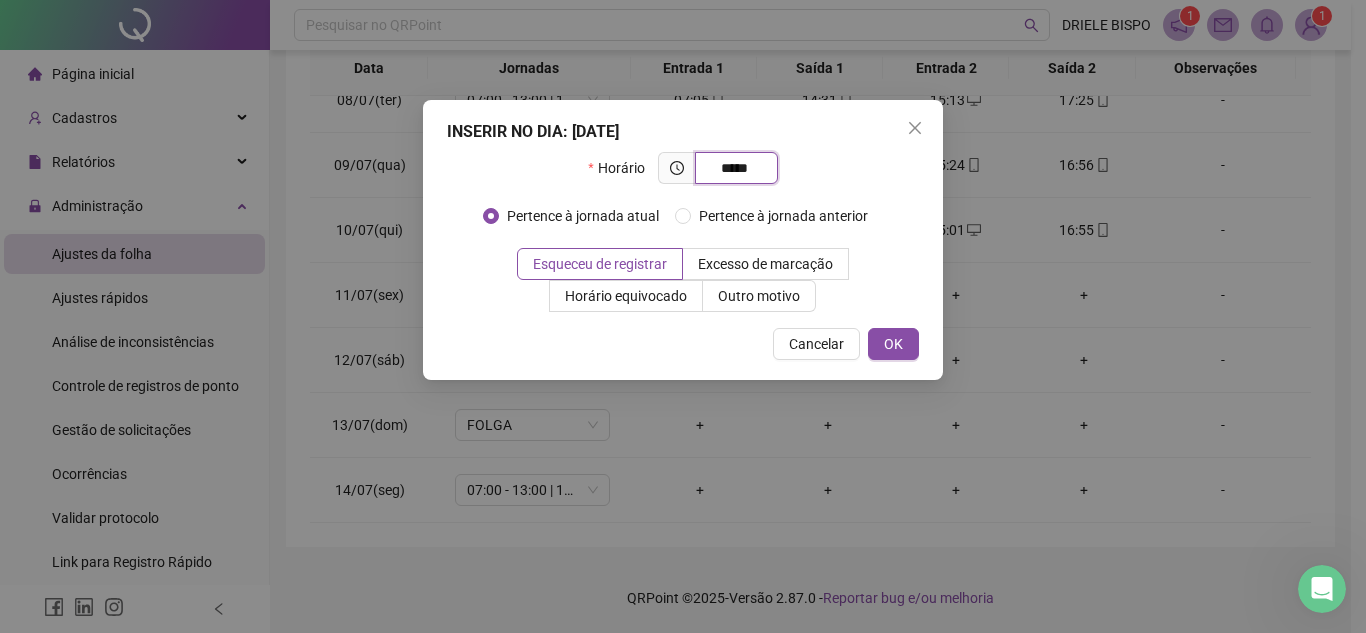 type on "*****" 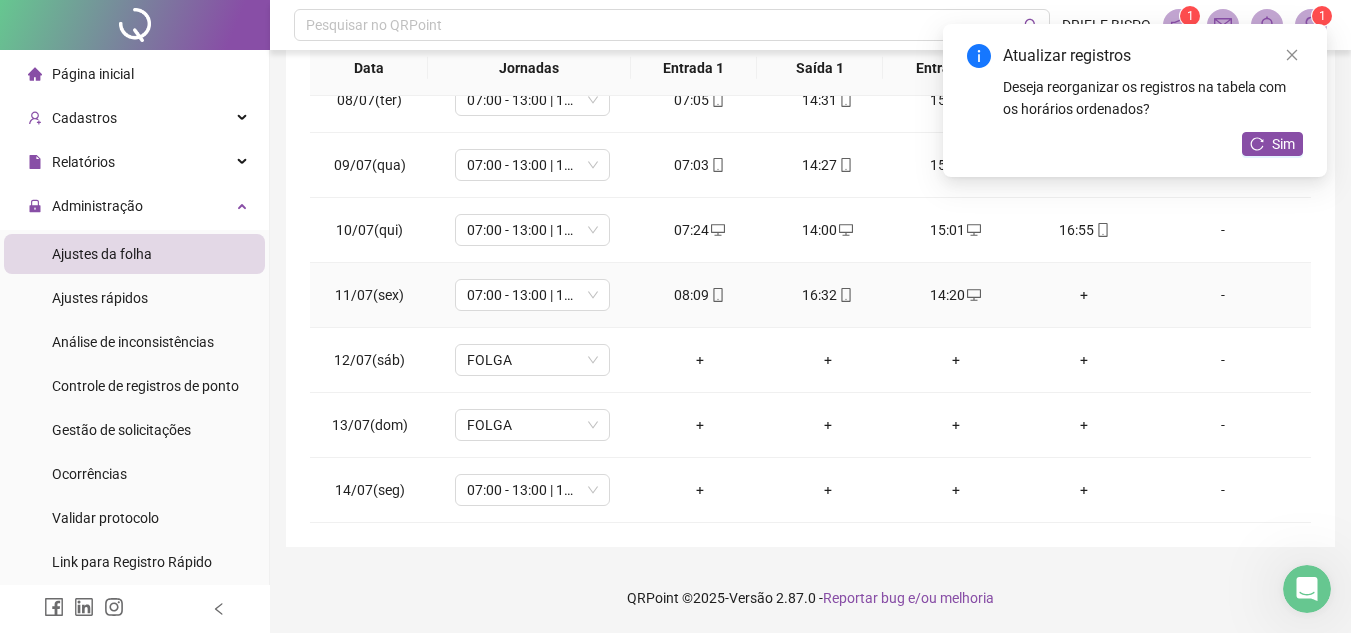 click on "+" at bounding box center [1084, 295] 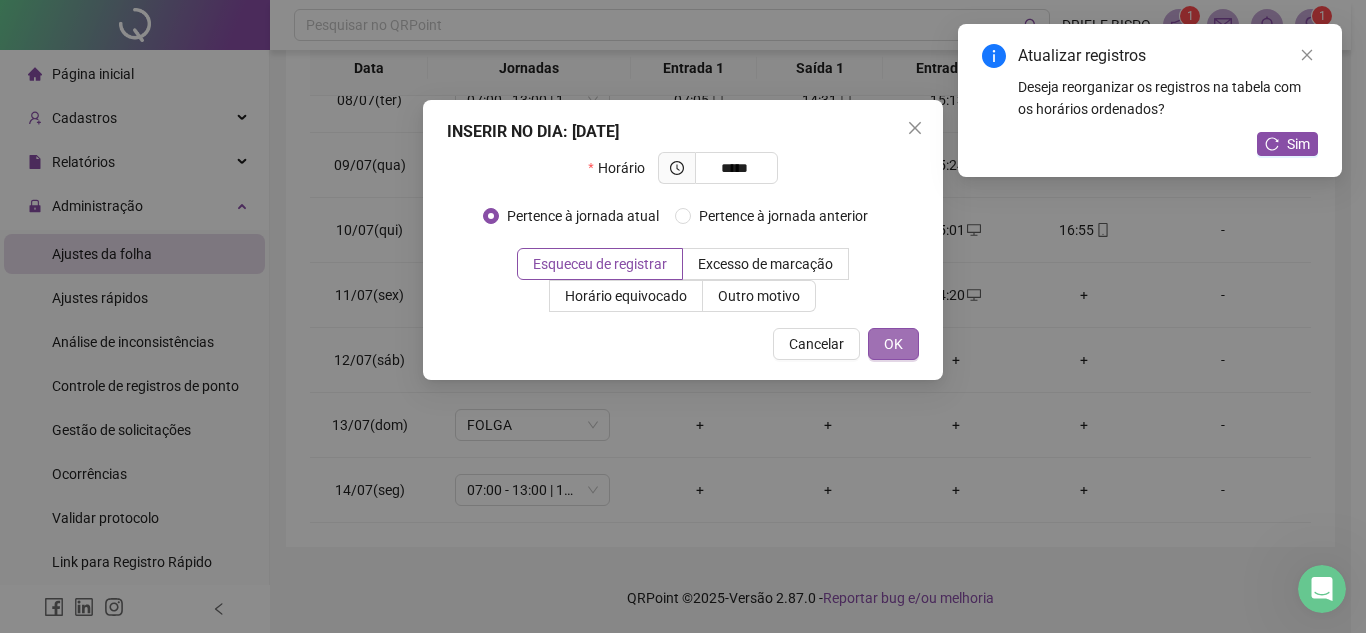 type on "*****" 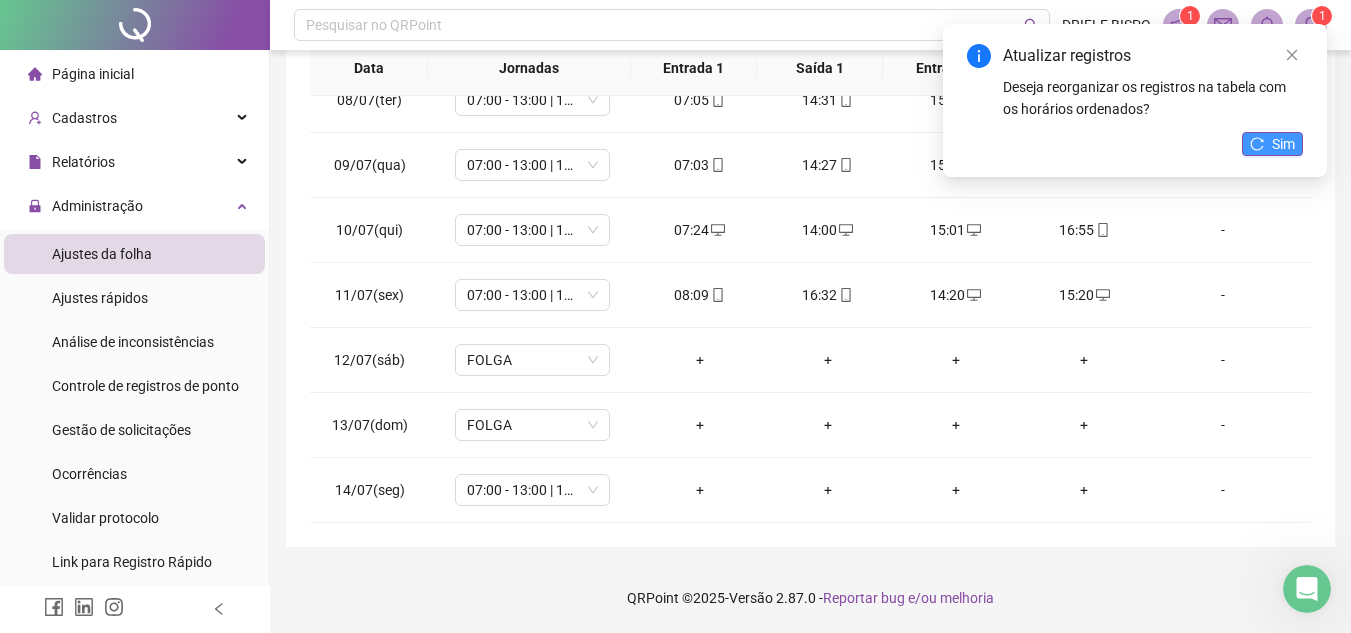 click on "Sim" at bounding box center [1272, 144] 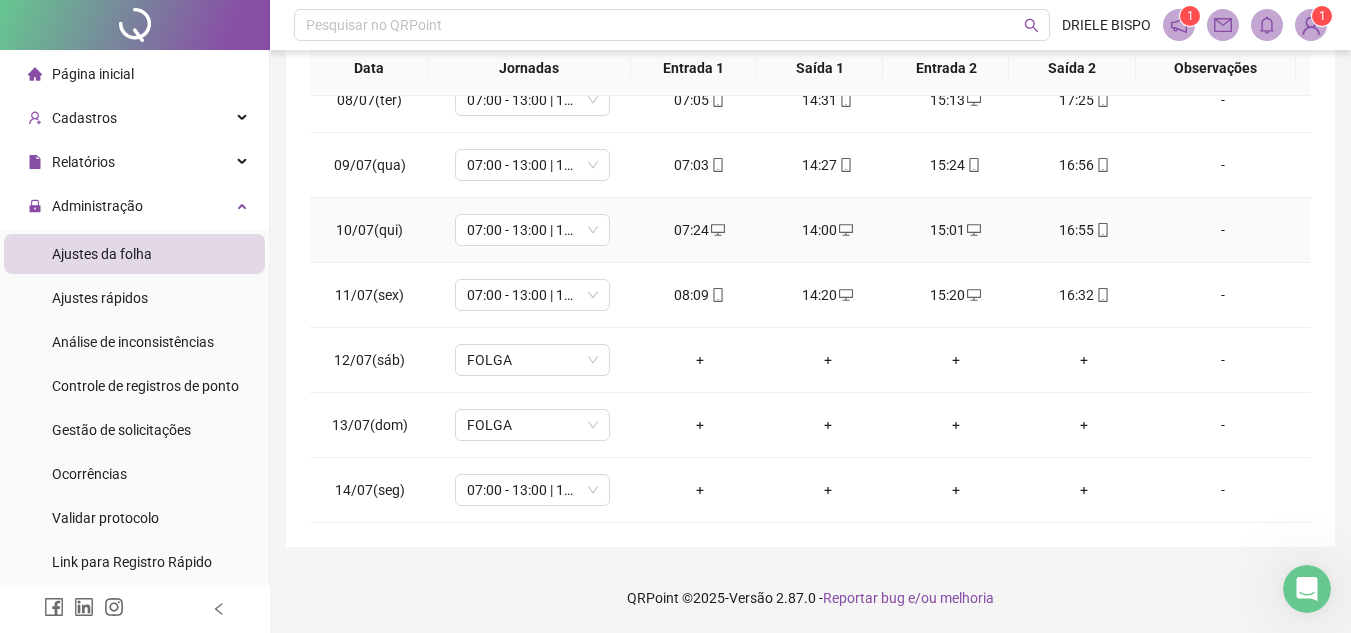 click on "07:24" at bounding box center (700, 230) 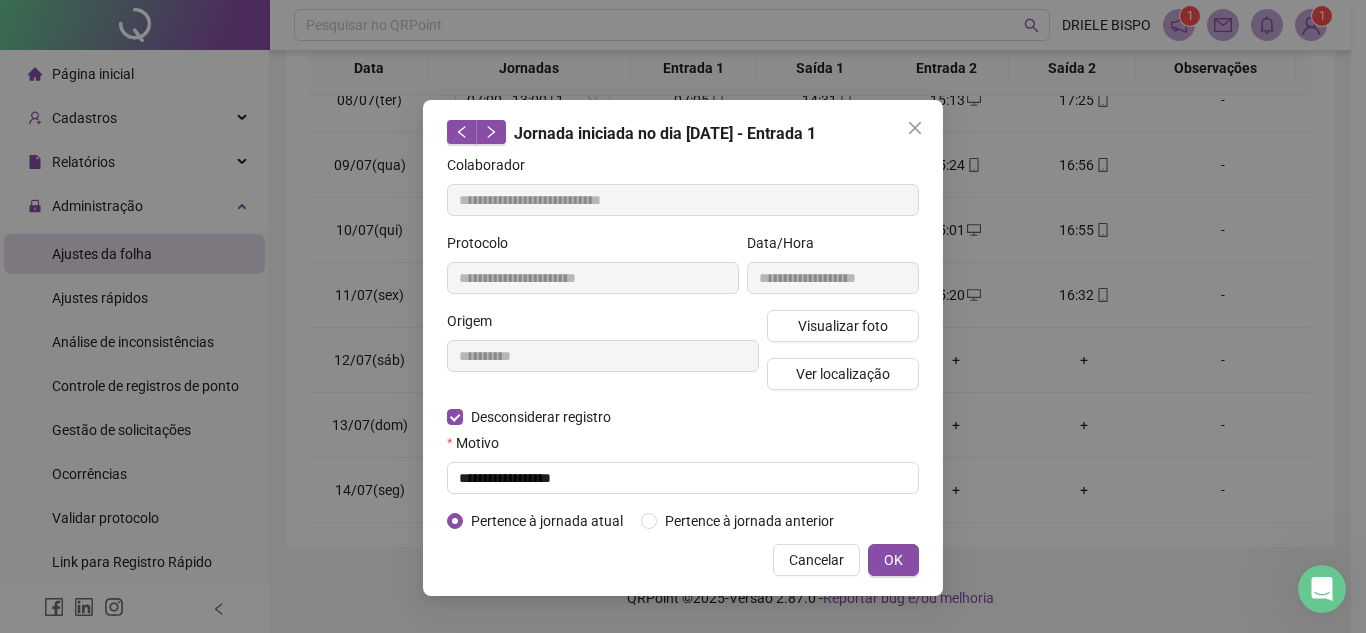 type on "**********" 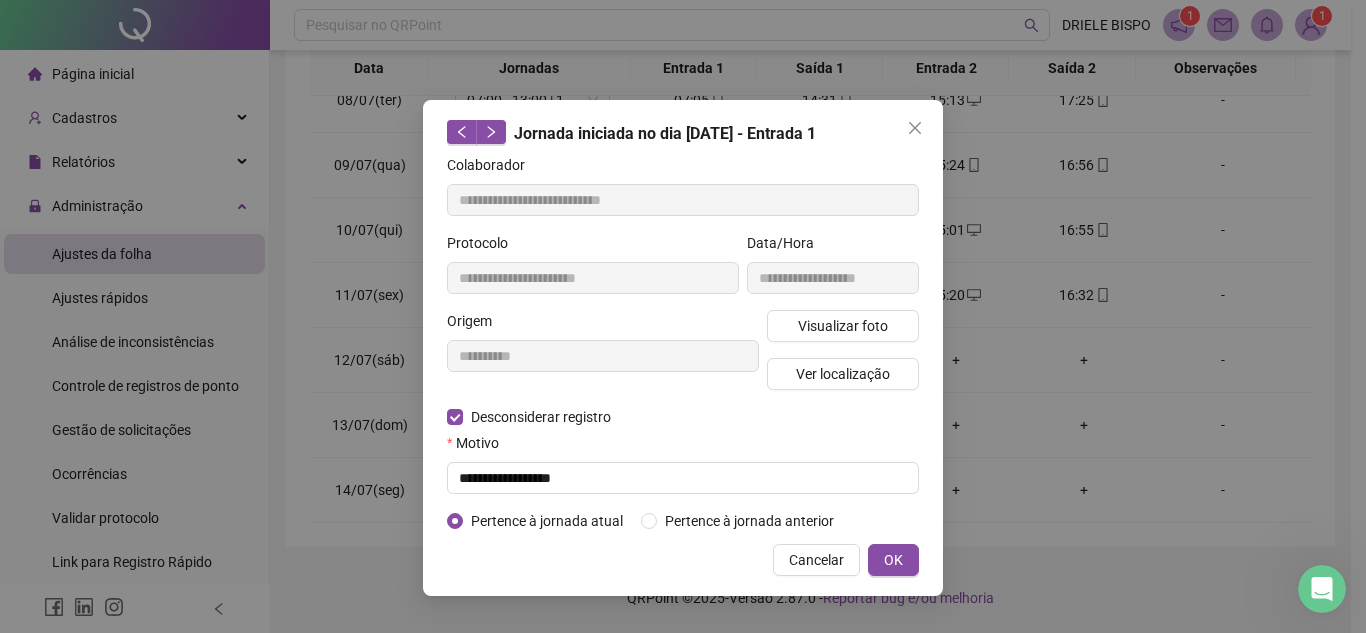 type on "**********" 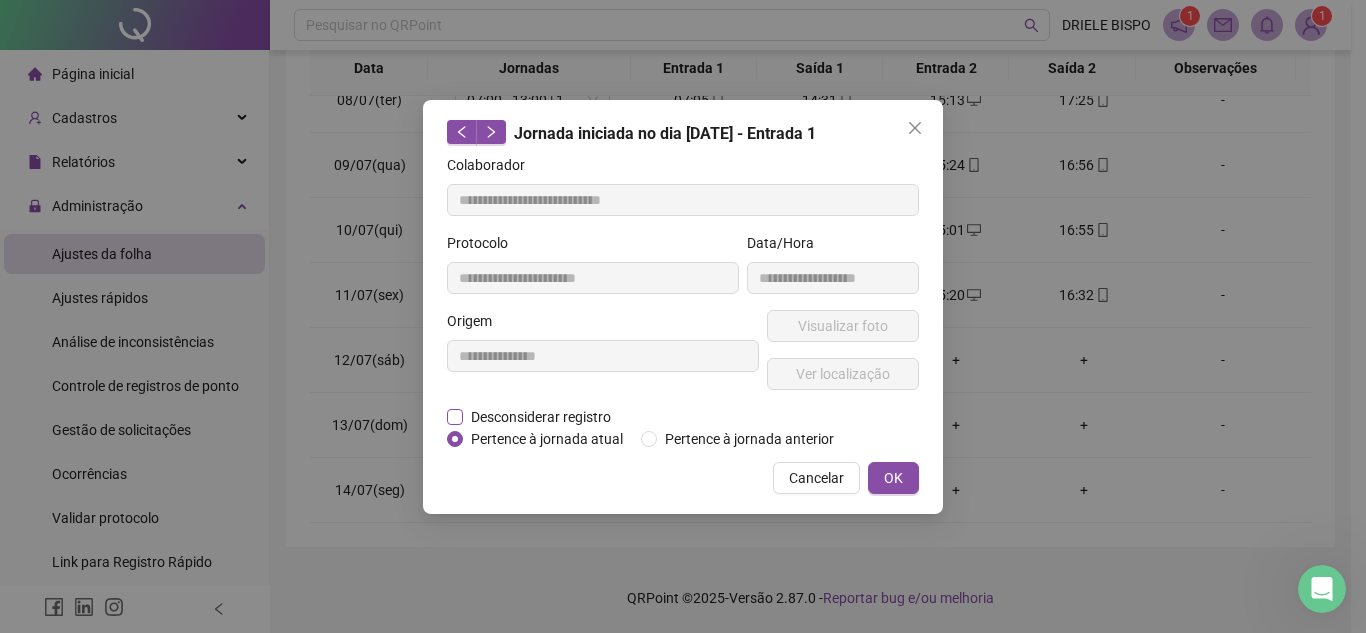 click on "Desconsiderar registro" at bounding box center (541, 417) 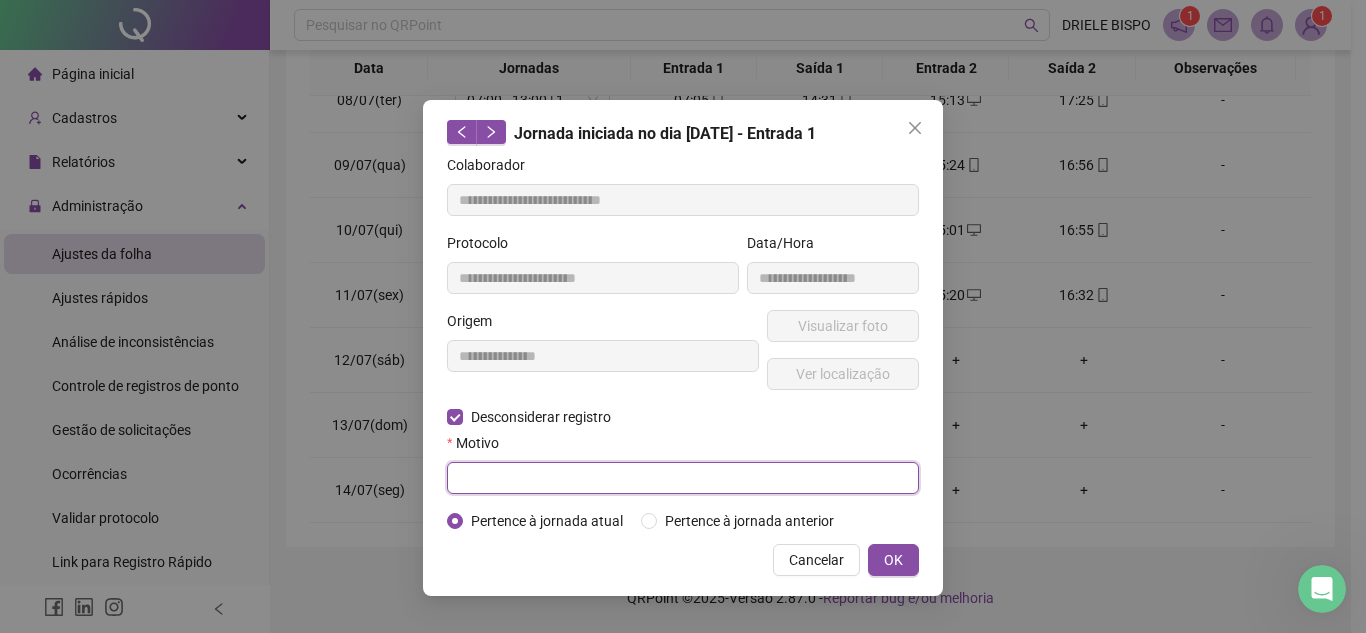 click at bounding box center (683, 478) 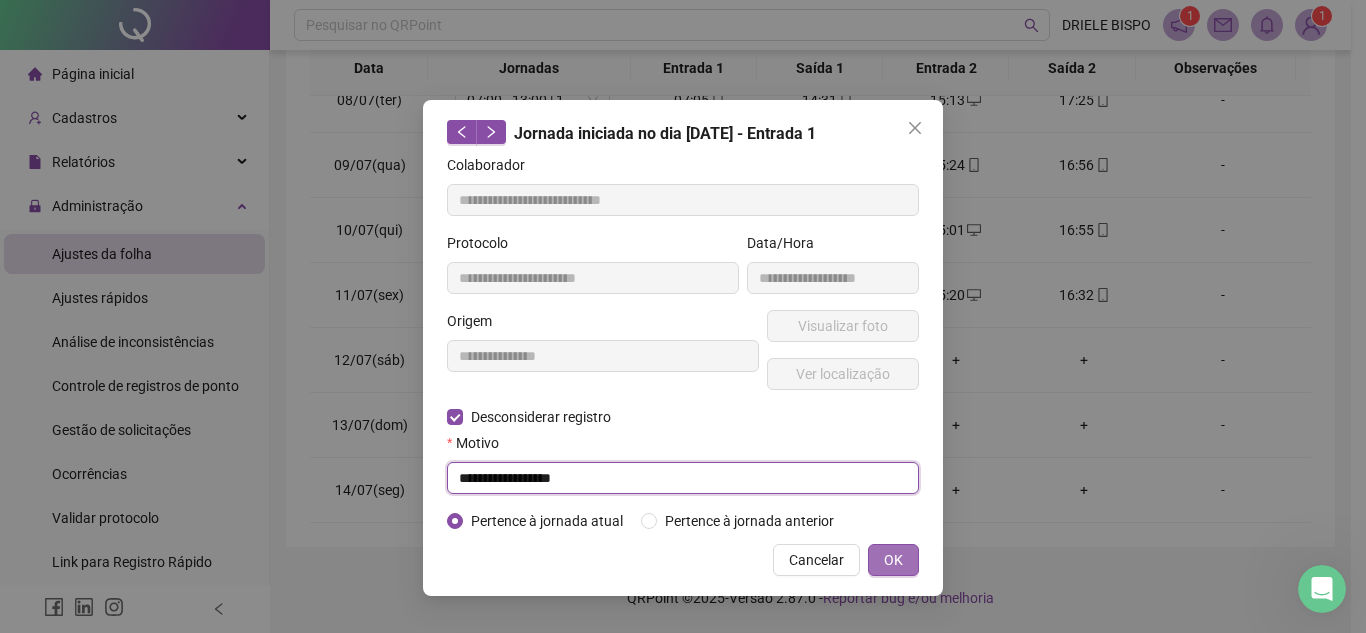 type on "**********" 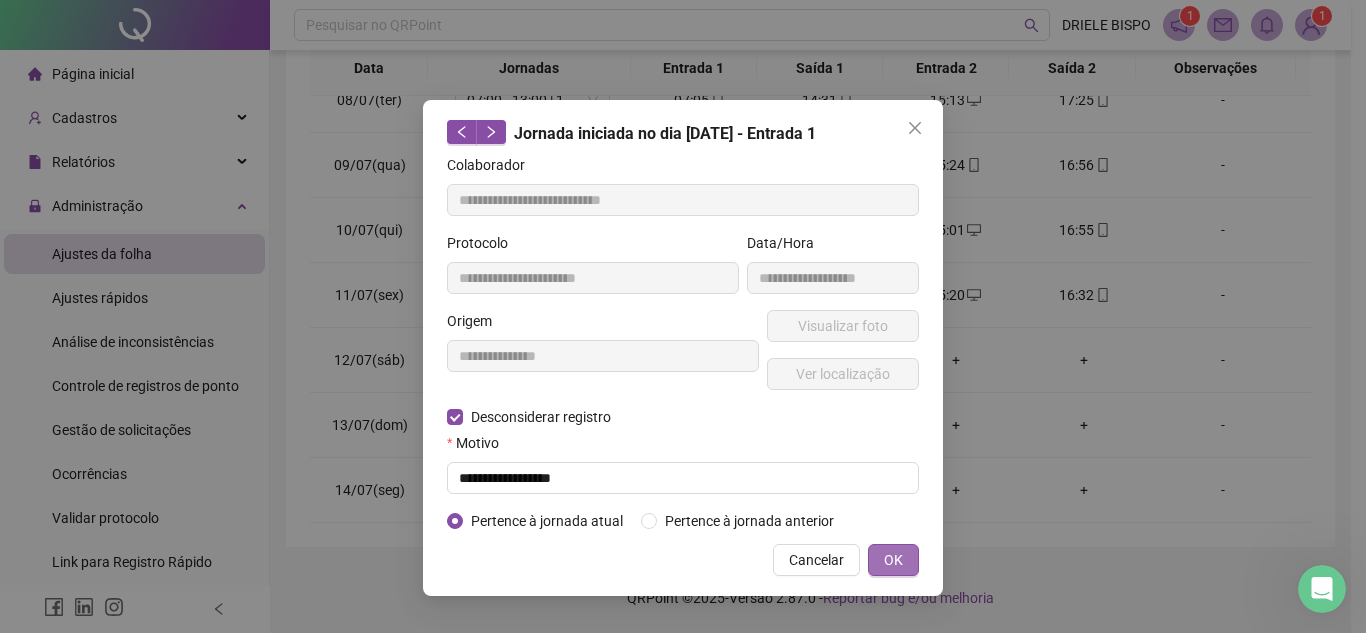 click on "OK" at bounding box center (893, 560) 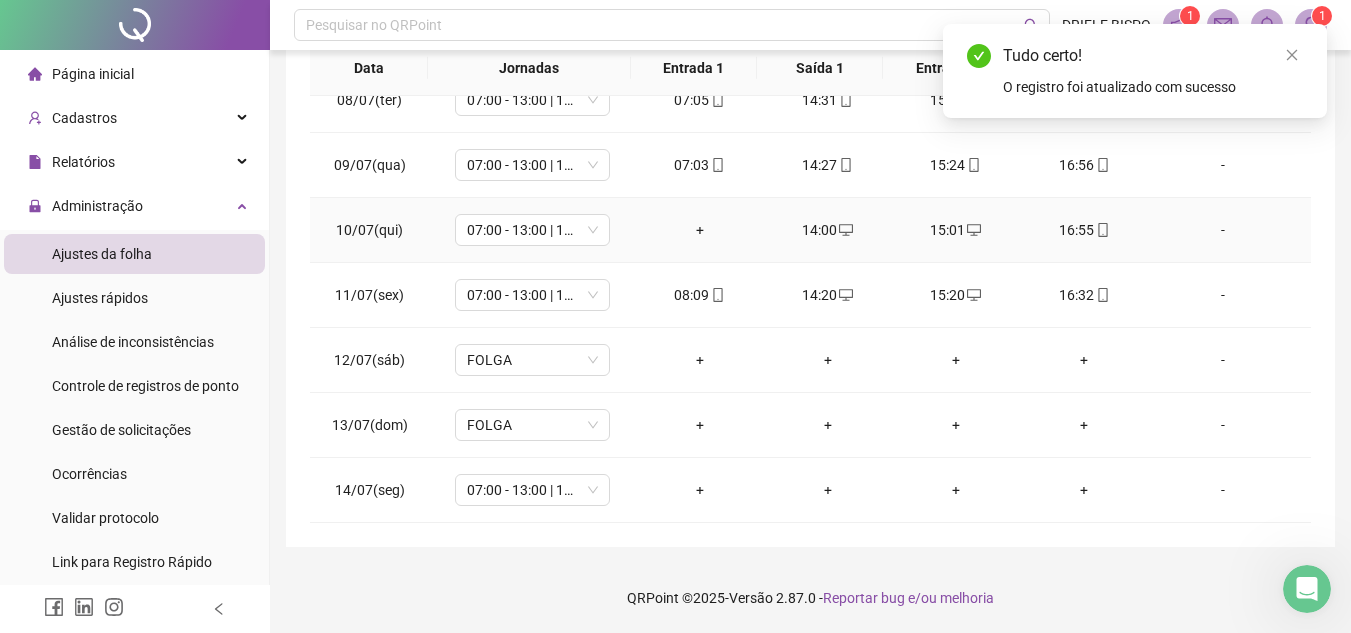 click on "+" at bounding box center (700, 230) 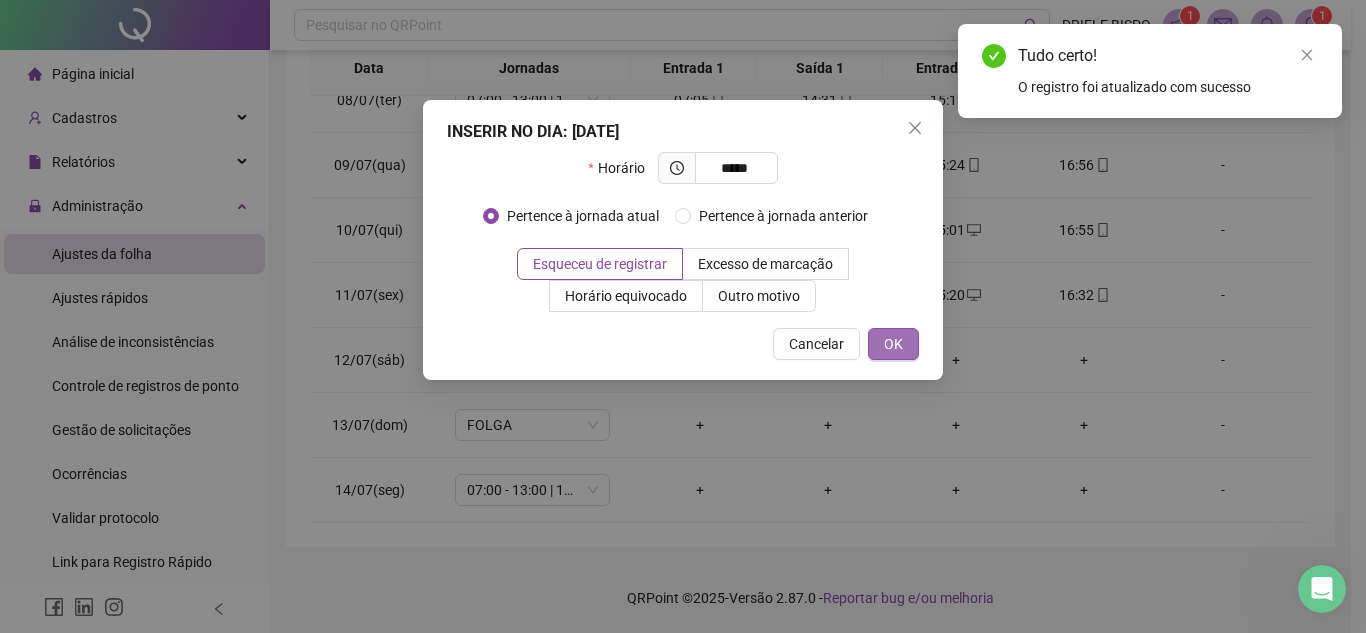 type on "*****" 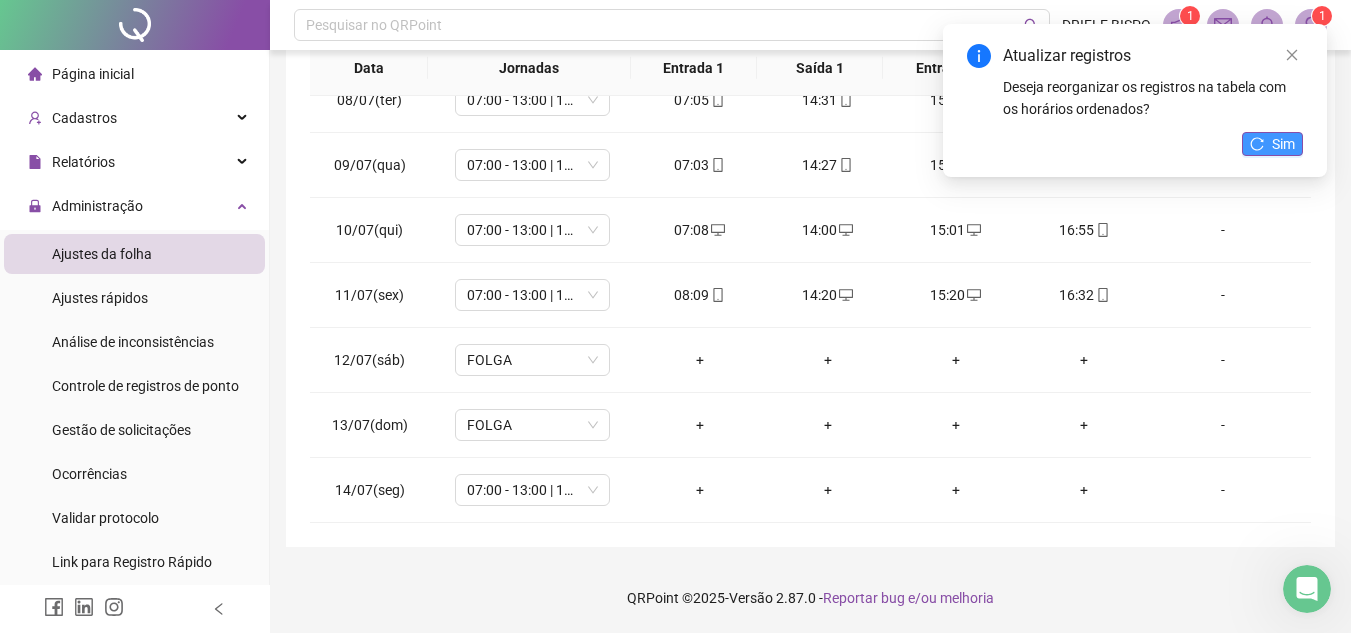 click on "Sim" at bounding box center (1283, 144) 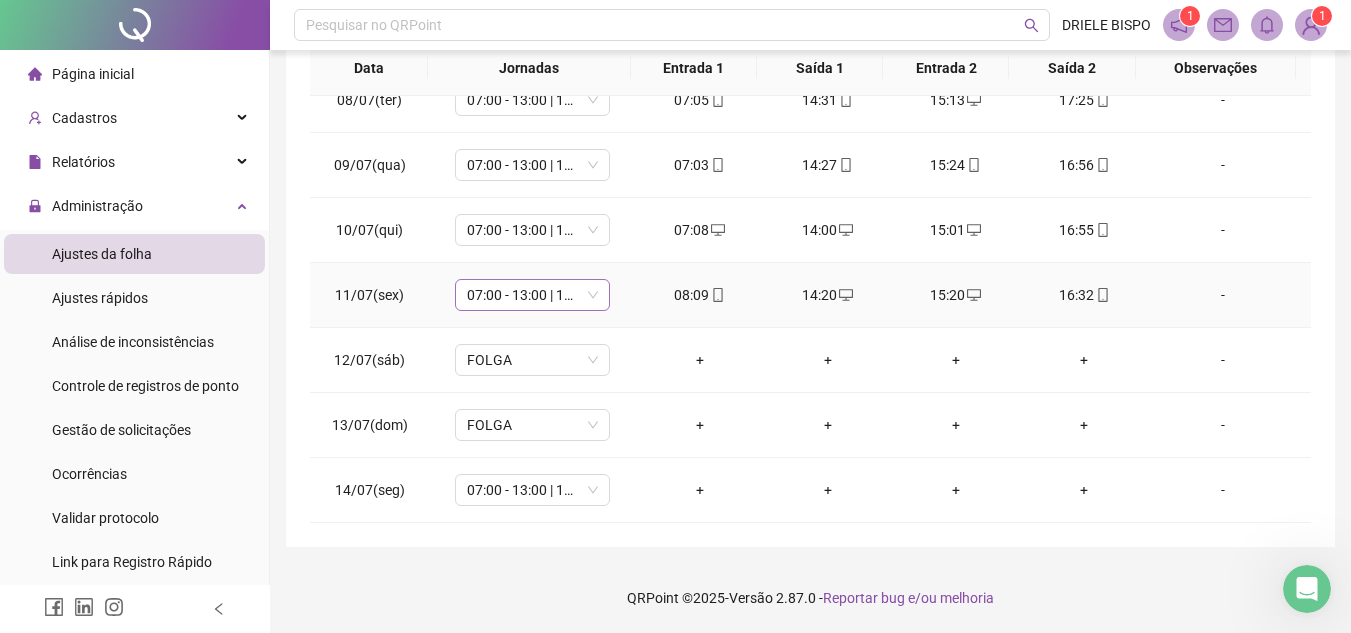 click on "07:00 - 13:00 | 14:00 - 16:00" at bounding box center (532, 295) 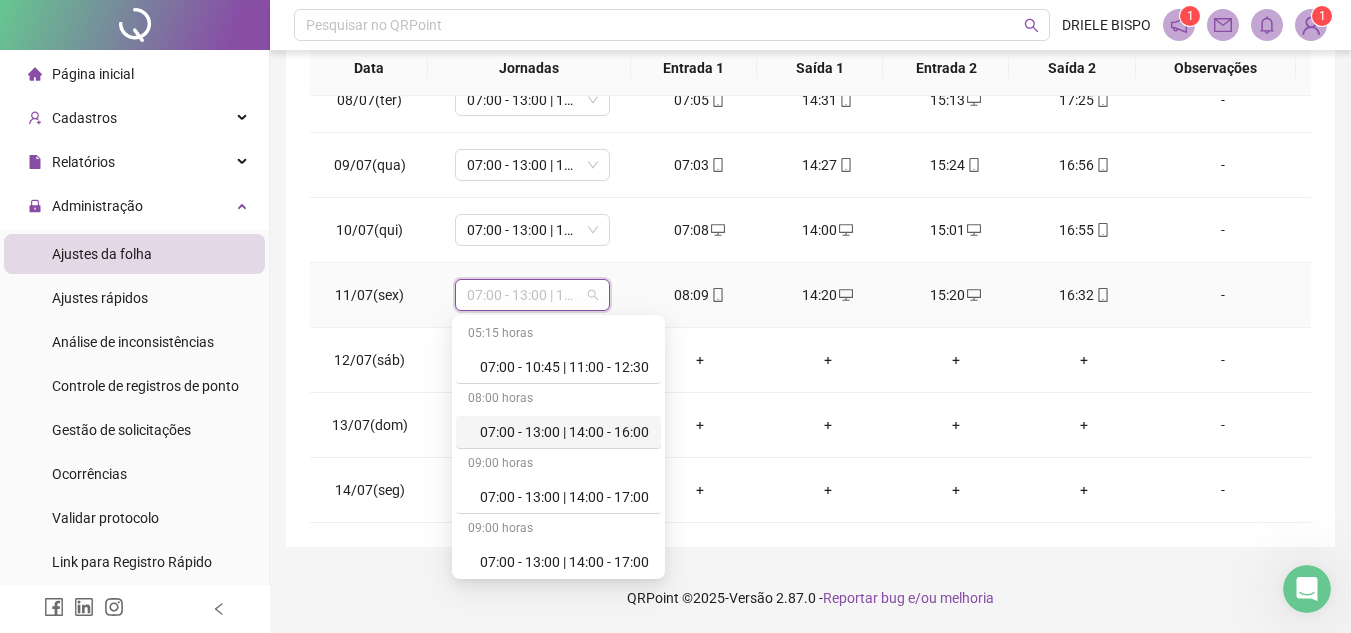 click on "07:00 - 13:00 | 14:00 - 16:00" at bounding box center [564, 432] 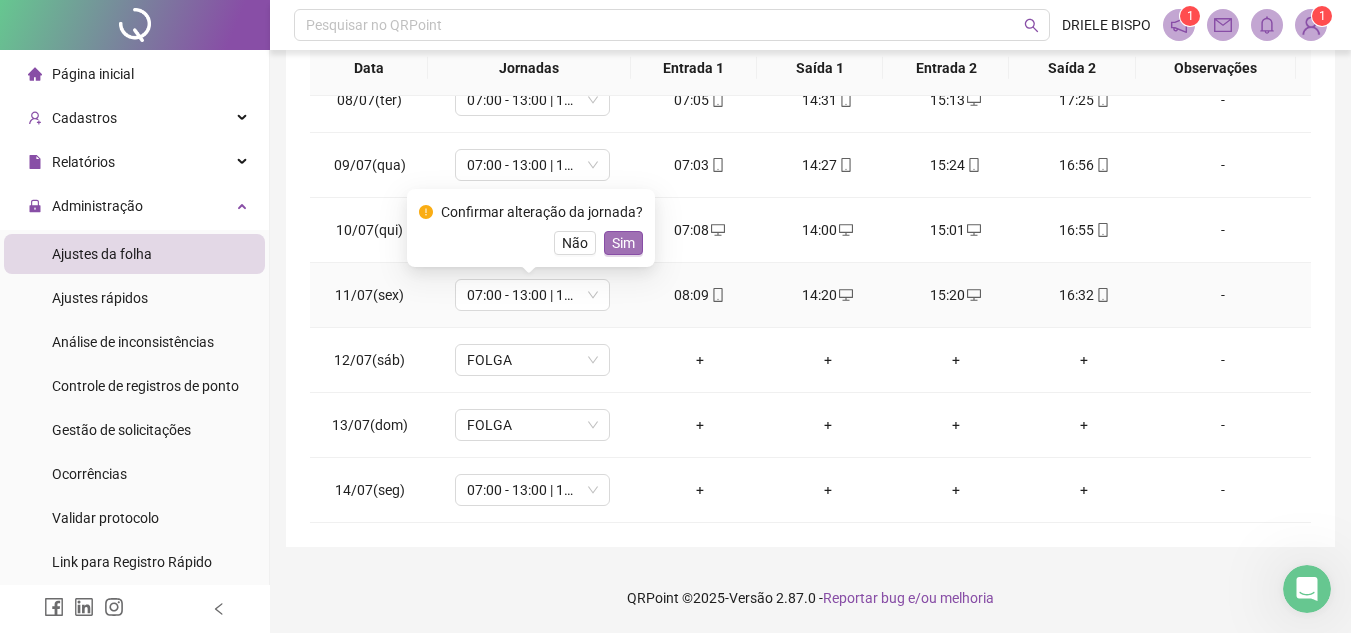 click on "Sim" at bounding box center (623, 243) 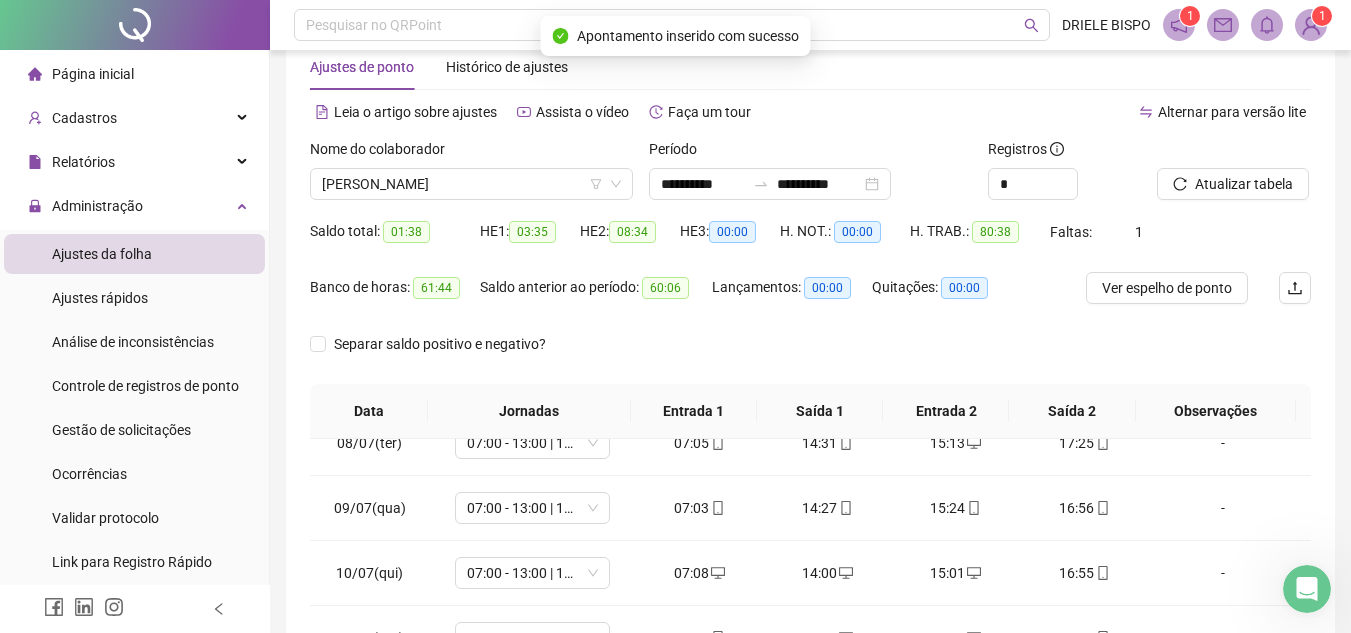 scroll, scrollTop: 43, scrollLeft: 0, axis: vertical 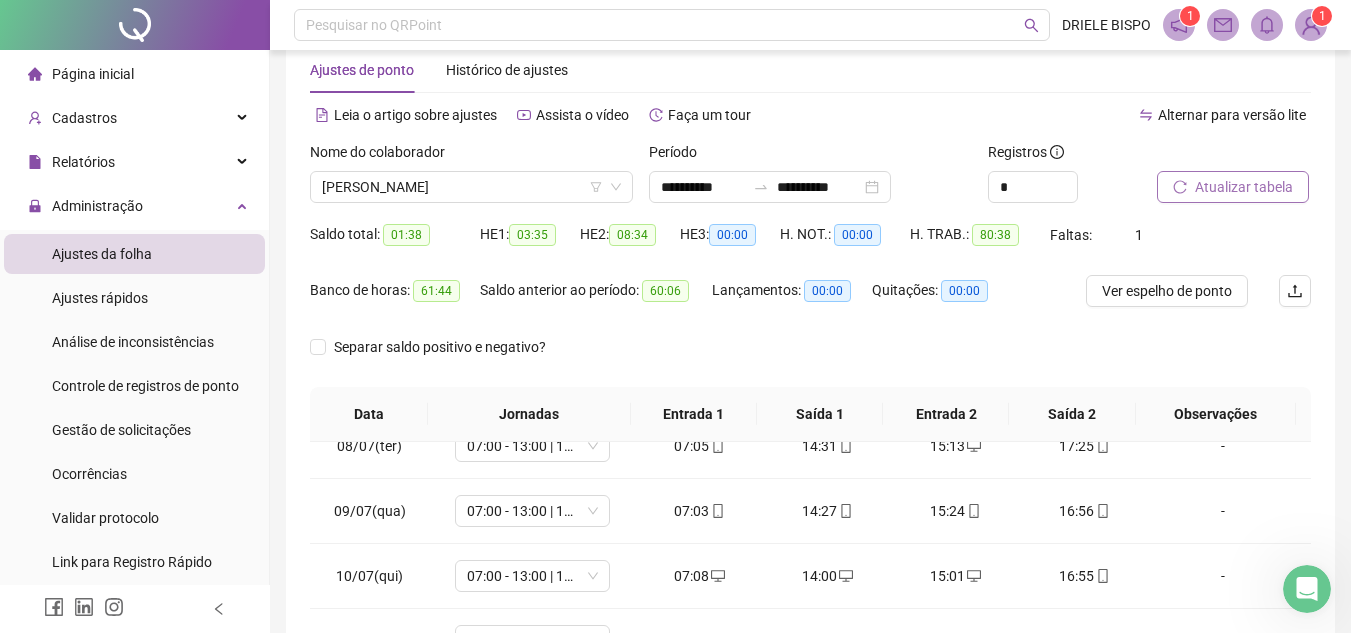click on "Atualizar tabela" at bounding box center [1244, 187] 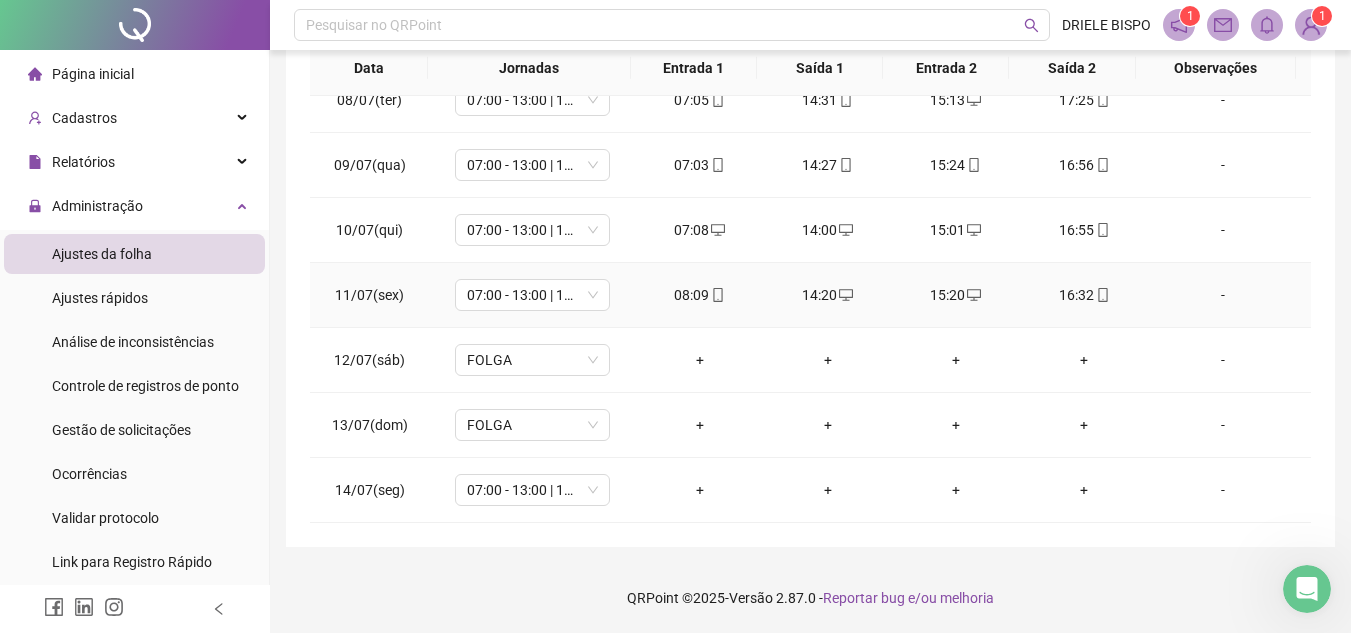 scroll, scrollTop: 0, scrollLeft: 0, axis: both 